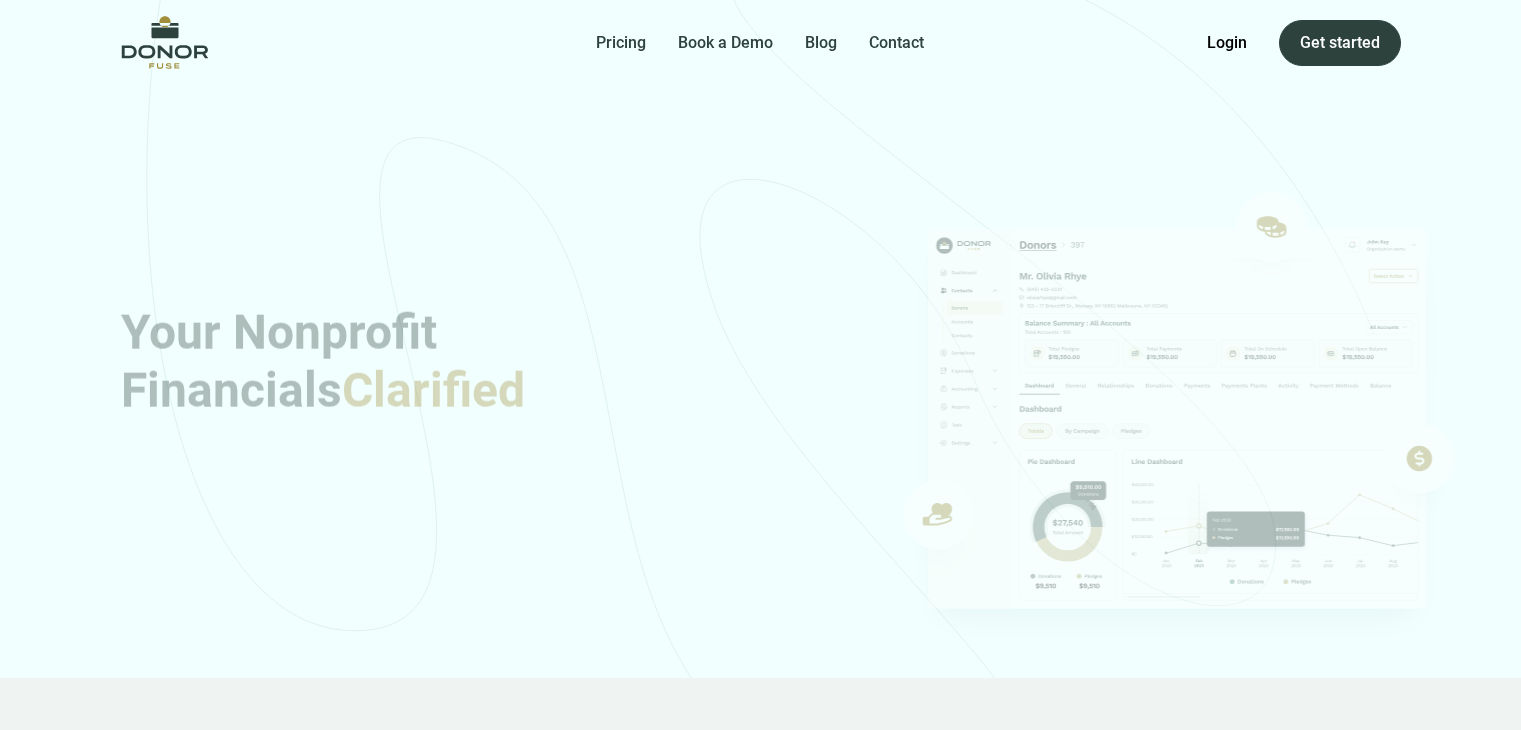 scroll, scrollTop: 0, scrollLeft: 0, axis: both 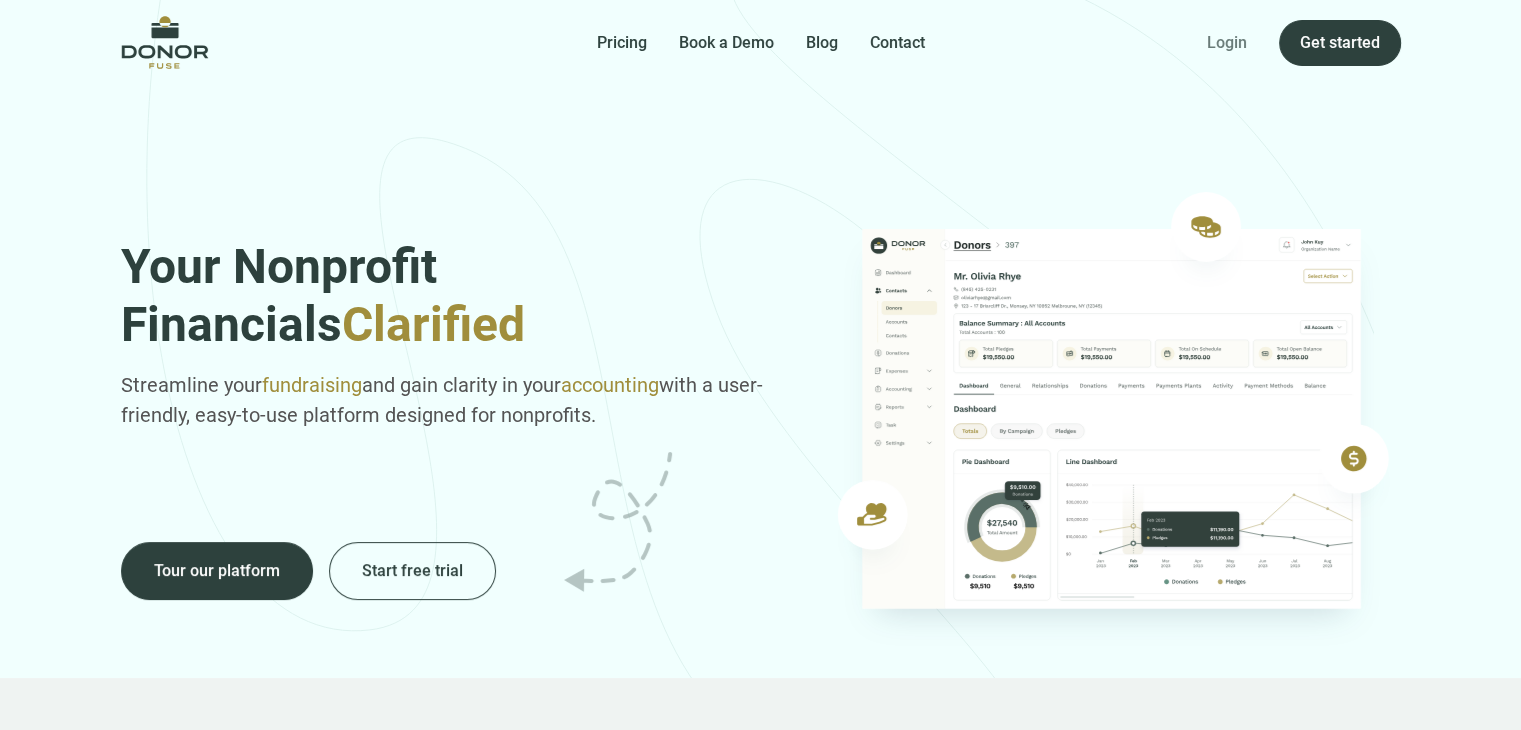 click on "Login" at bounding box center (1227, 43) 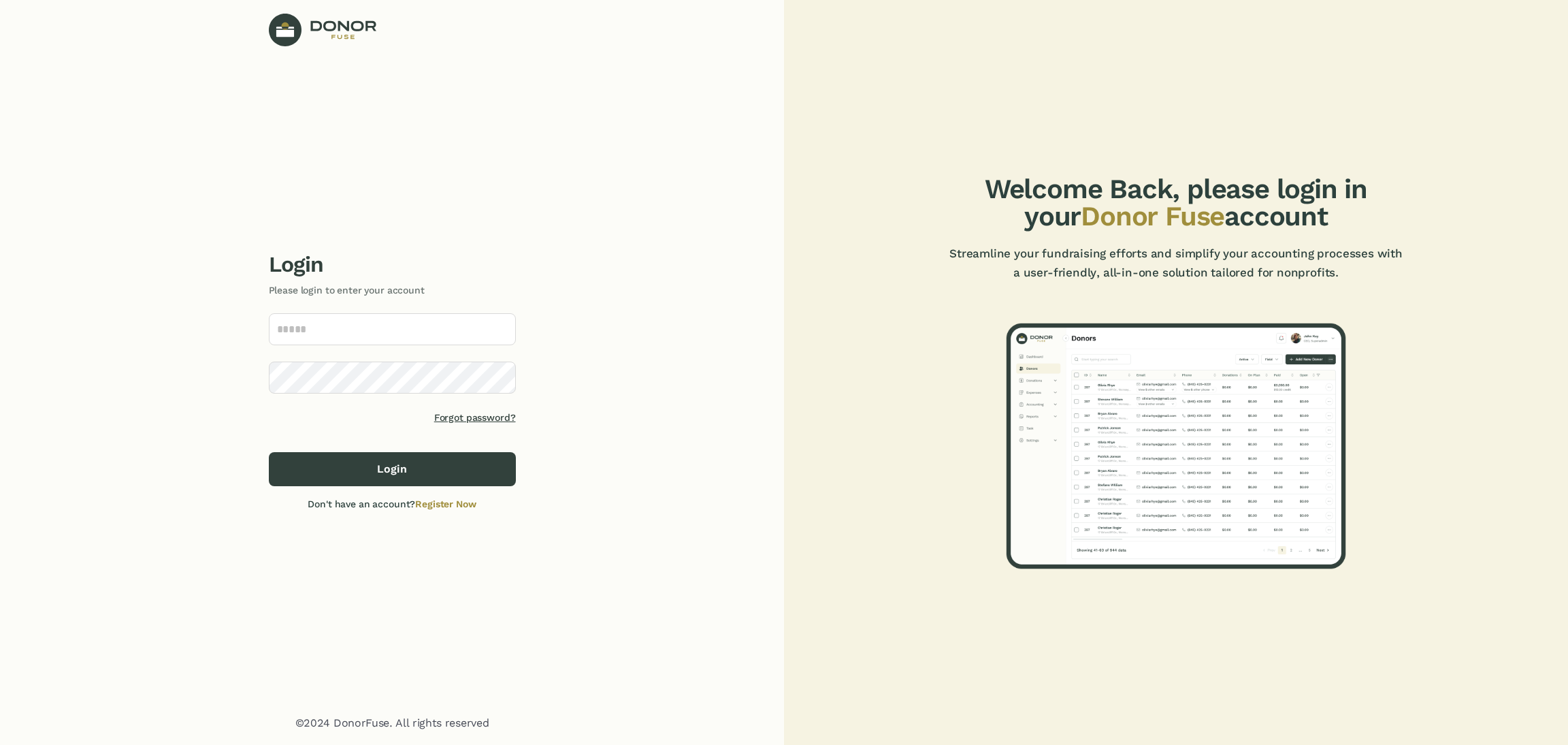 scroll, scrollTop: 0, scrollLeft: 0, axis: both 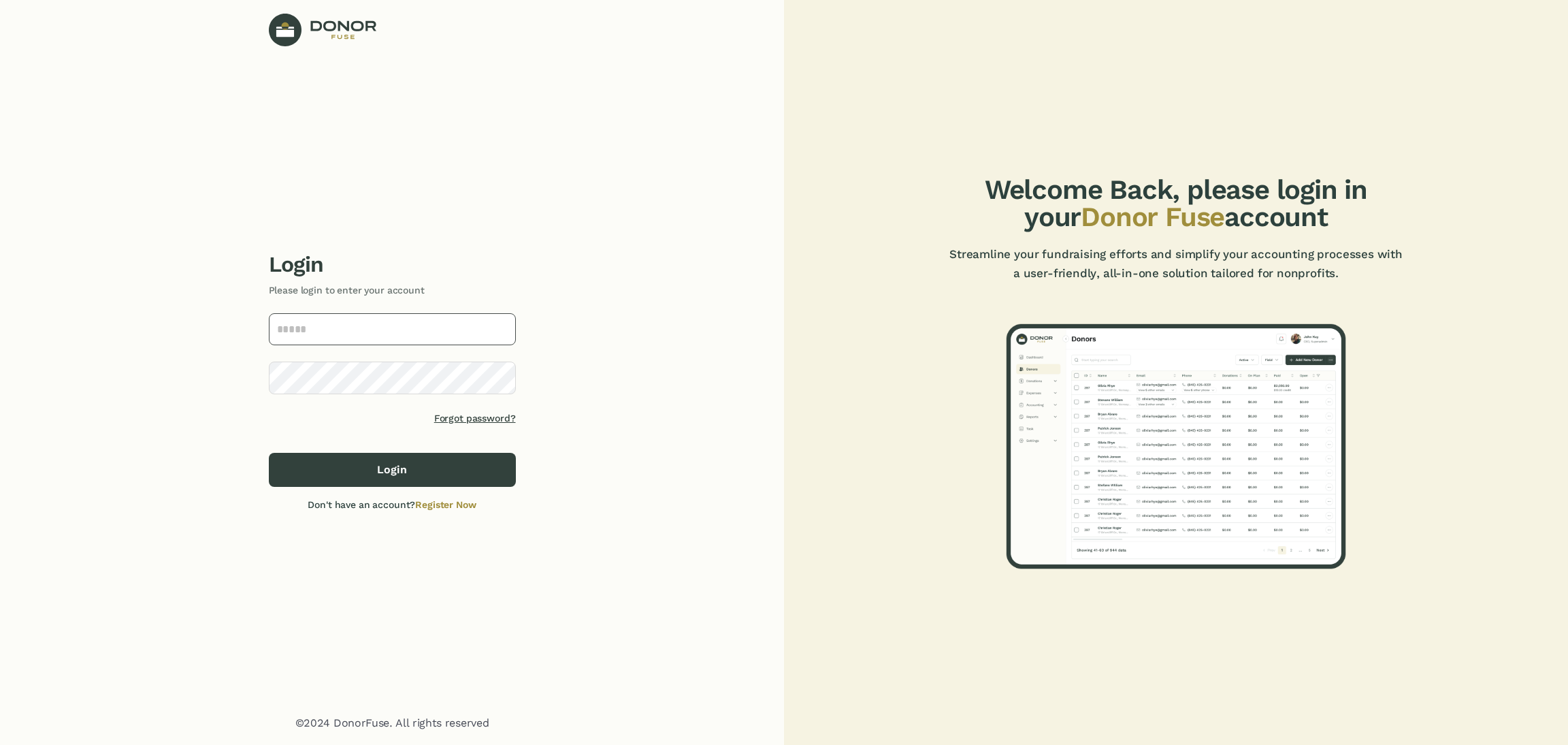 type on "**********" 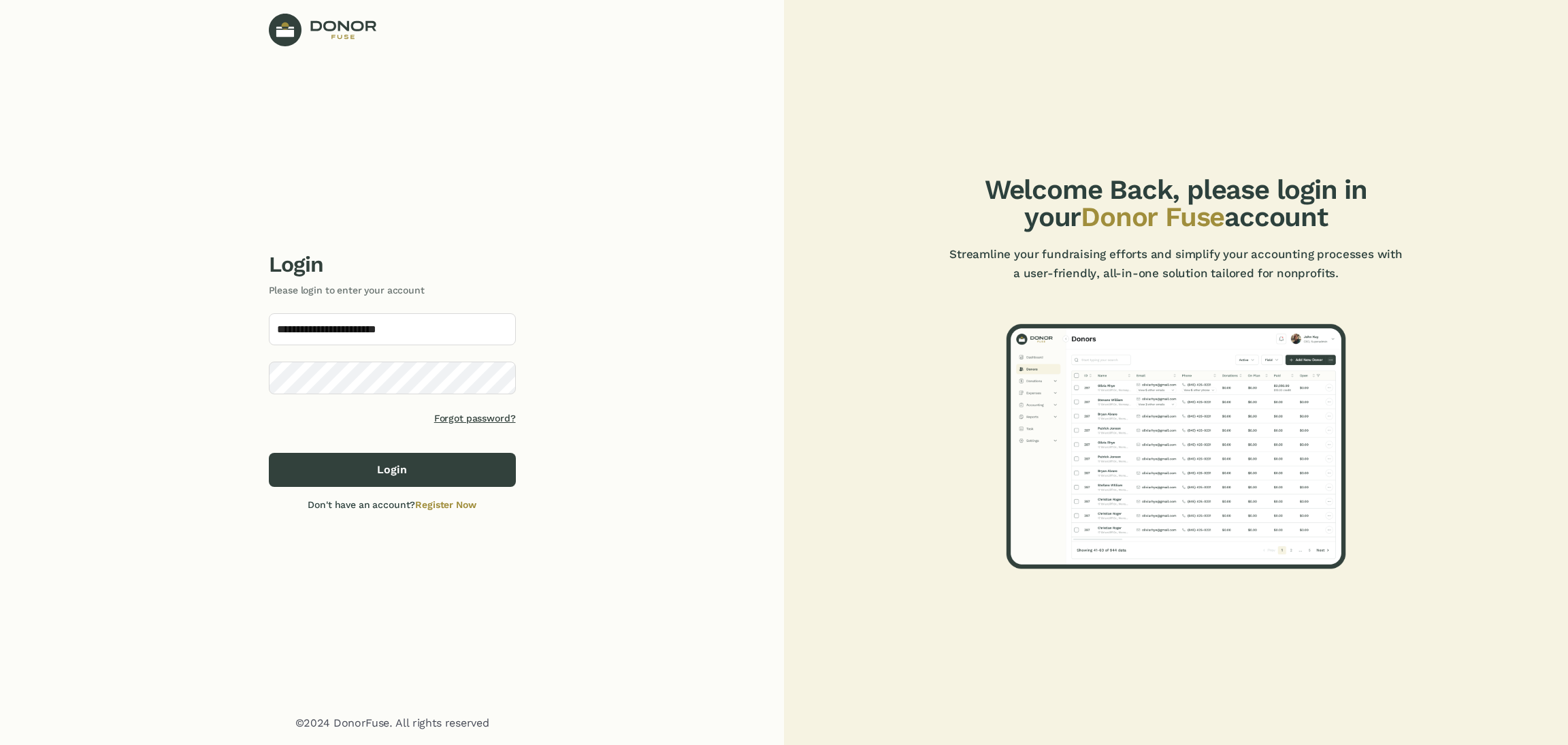 click on "**********" 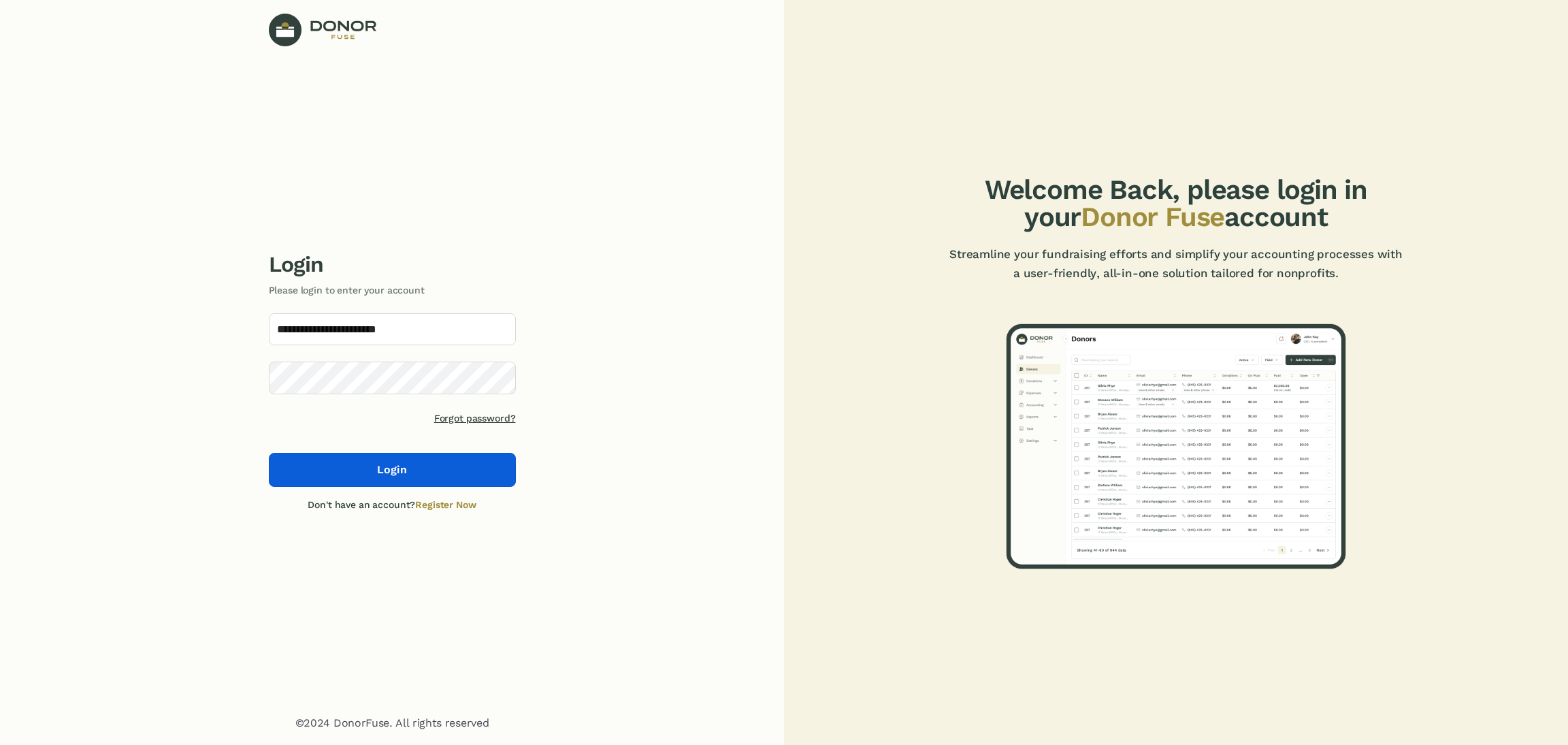 click on "Login" 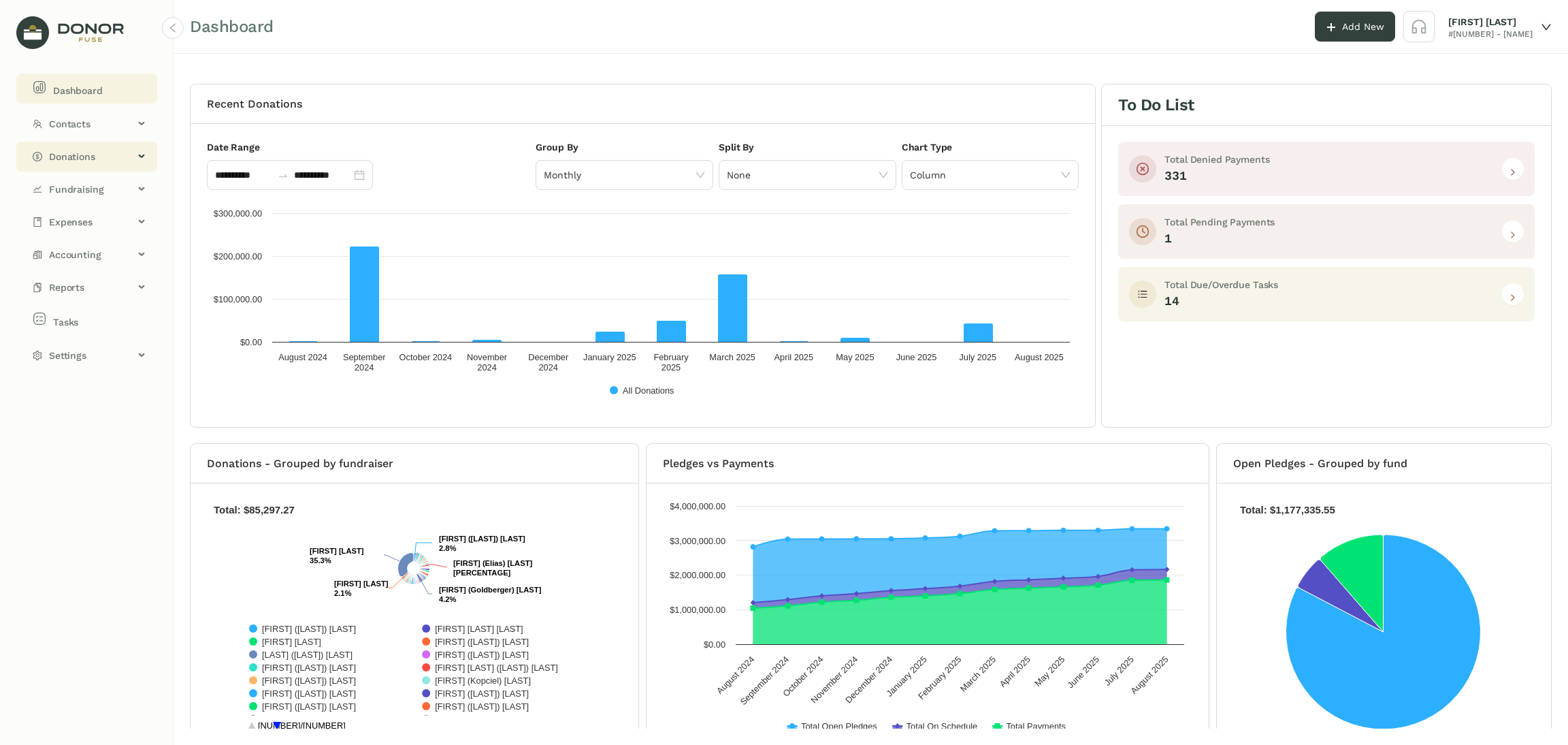 click on "Donations" 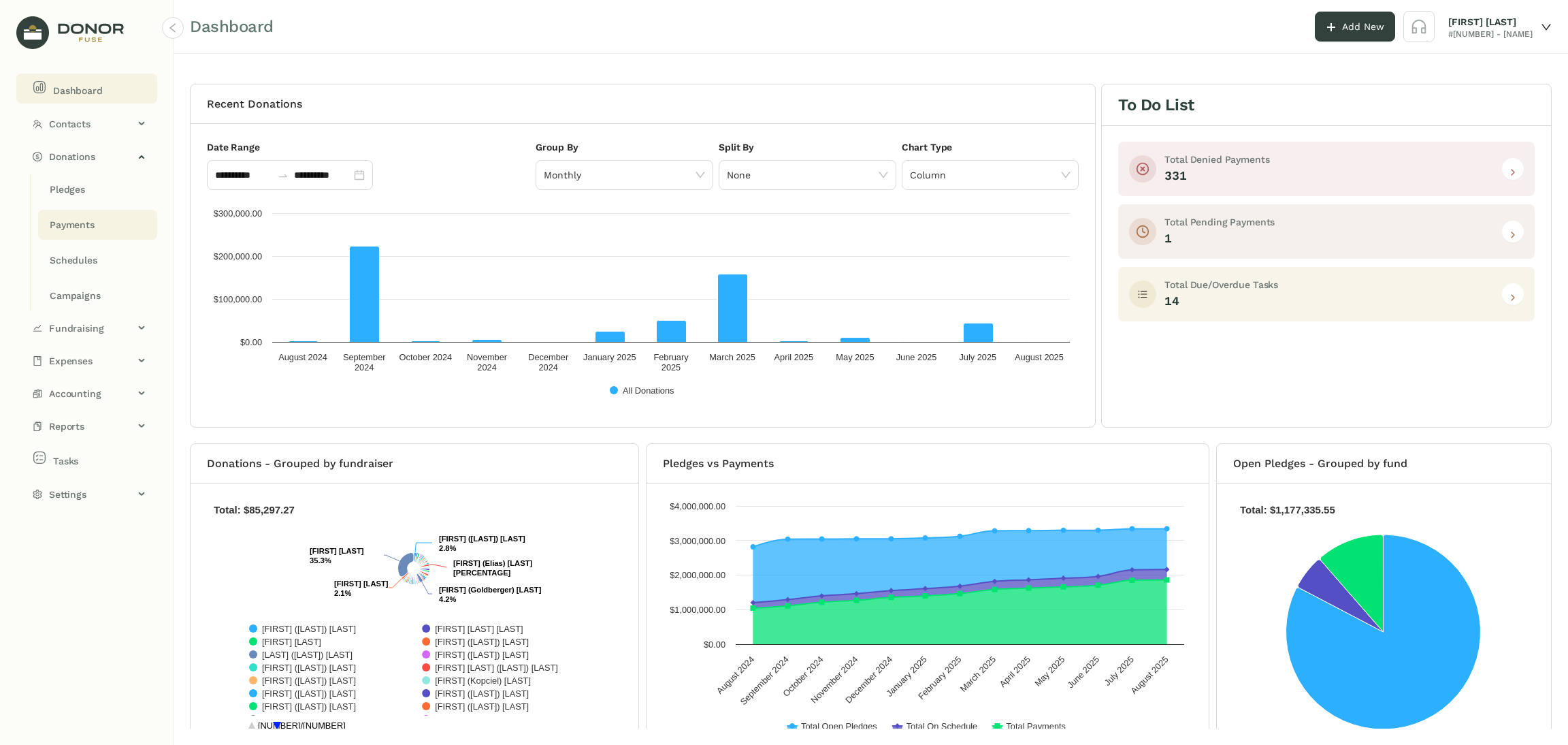 click on "Payments" 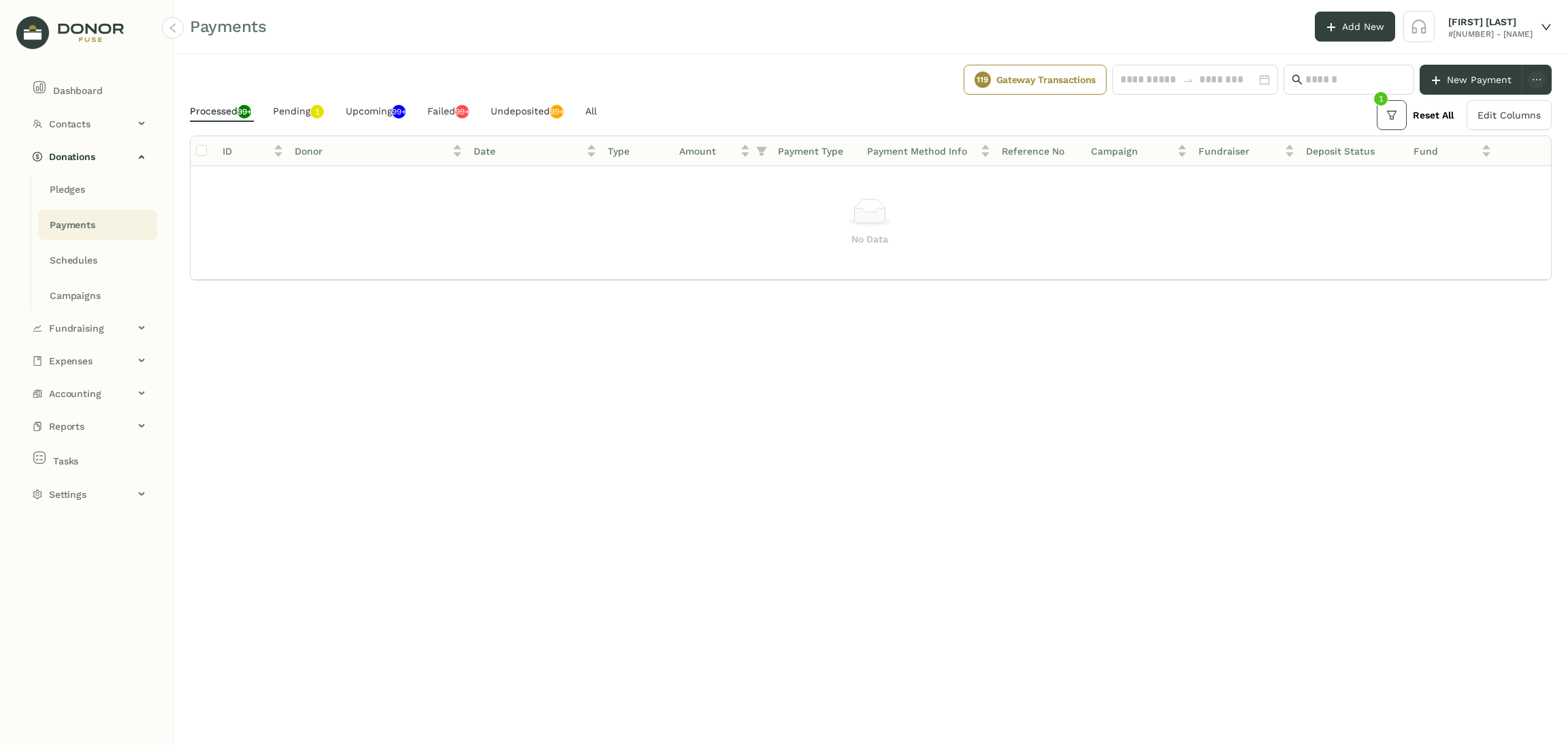 click 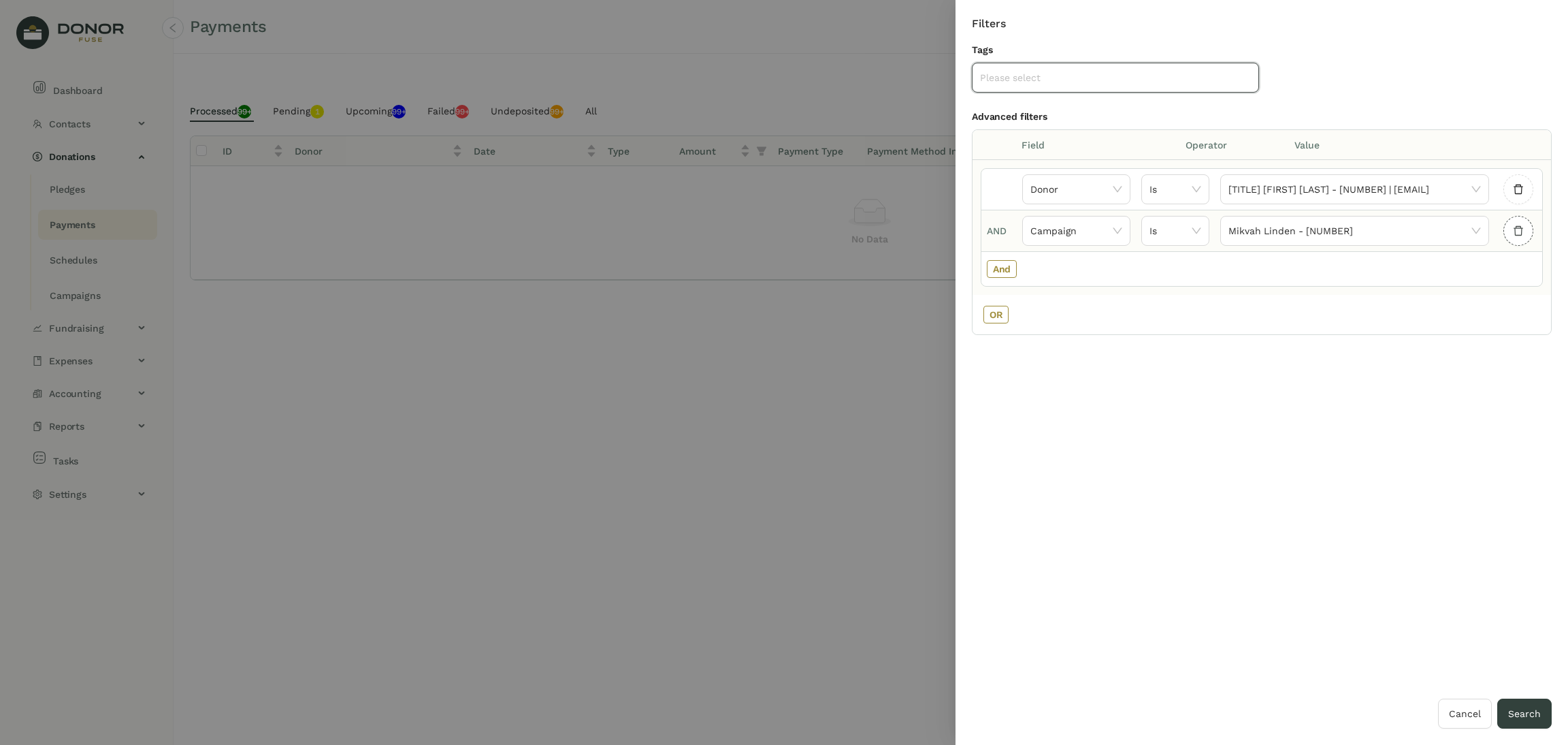 click 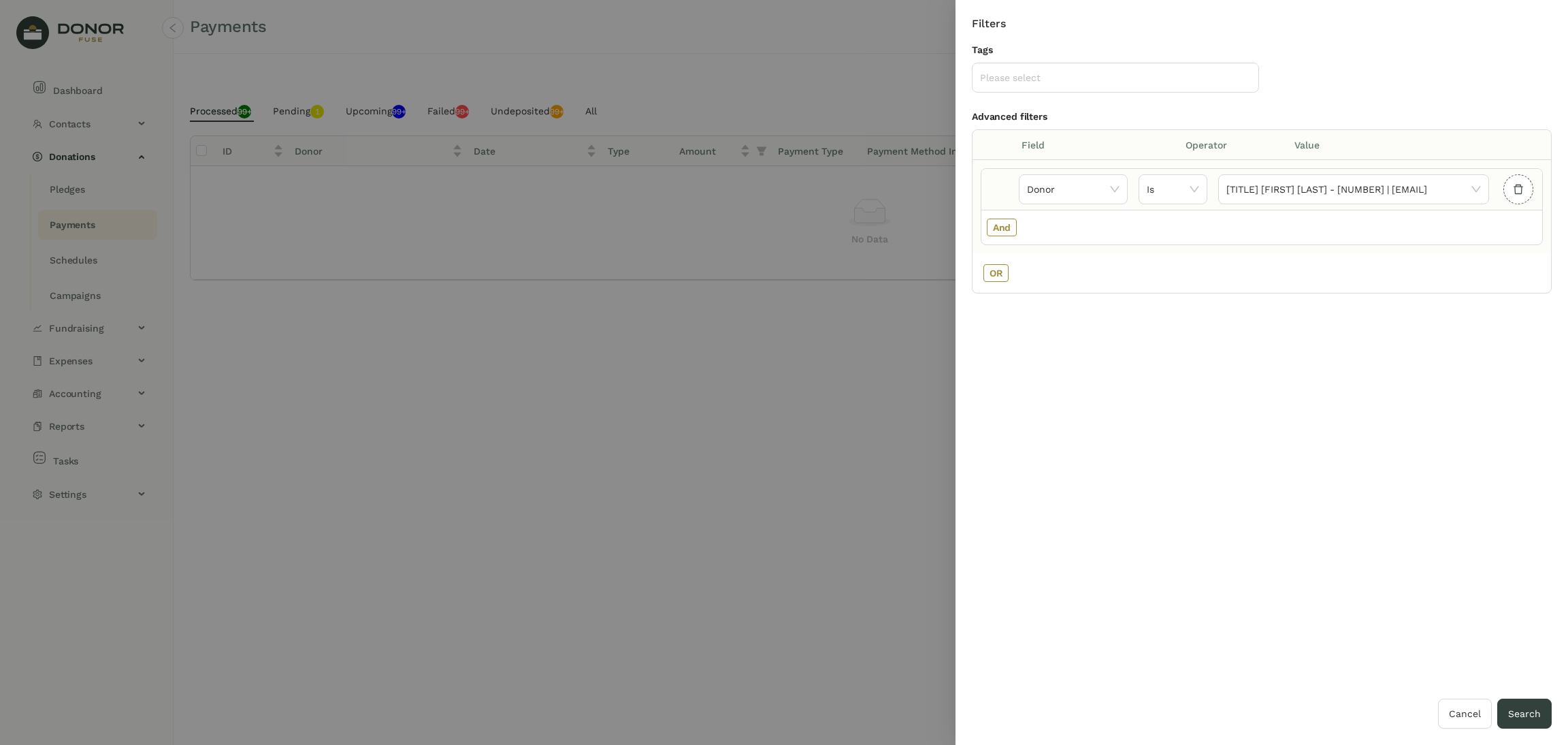 click 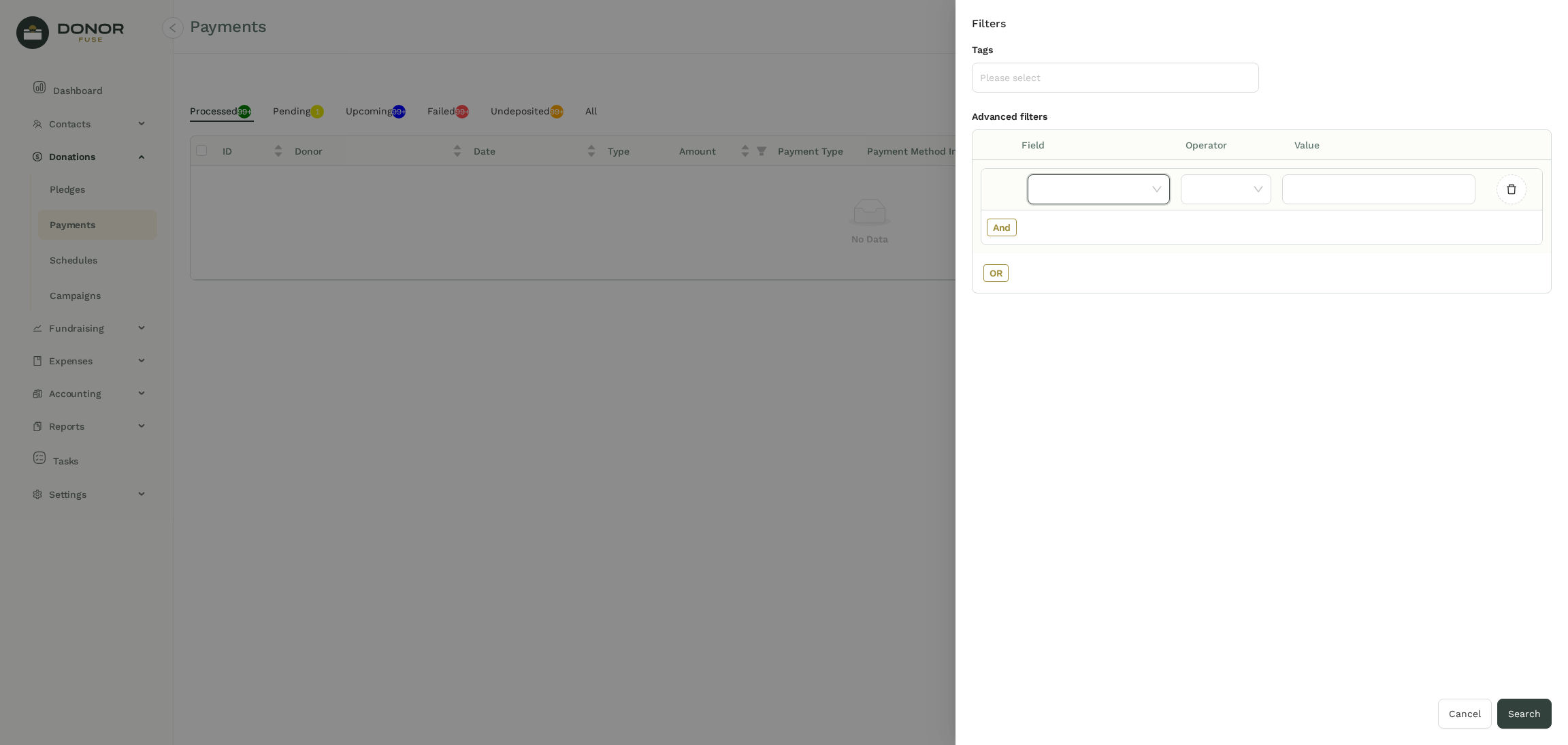 click 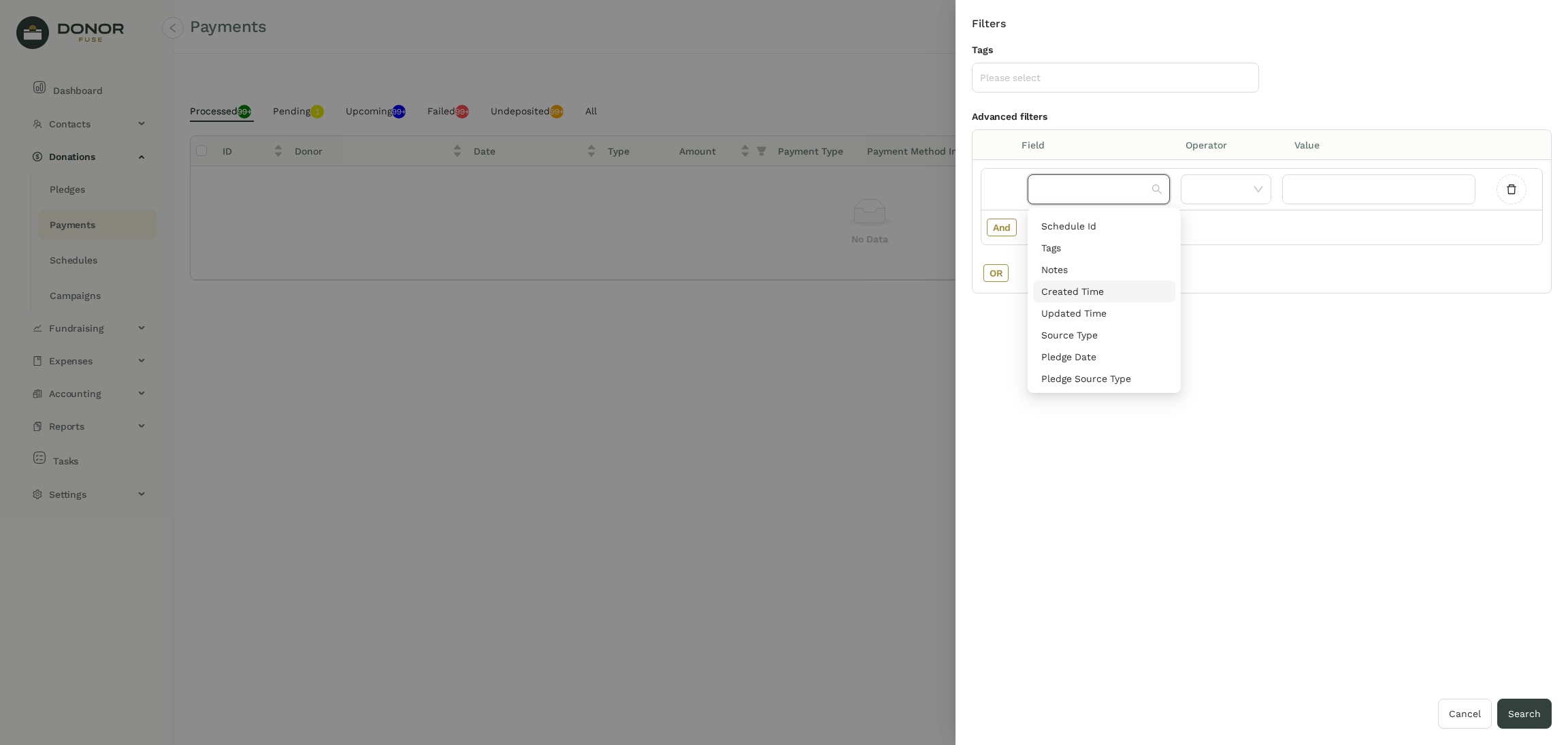 scroll, scrollTop: 475, scrollLeft: 0, axis: vertical 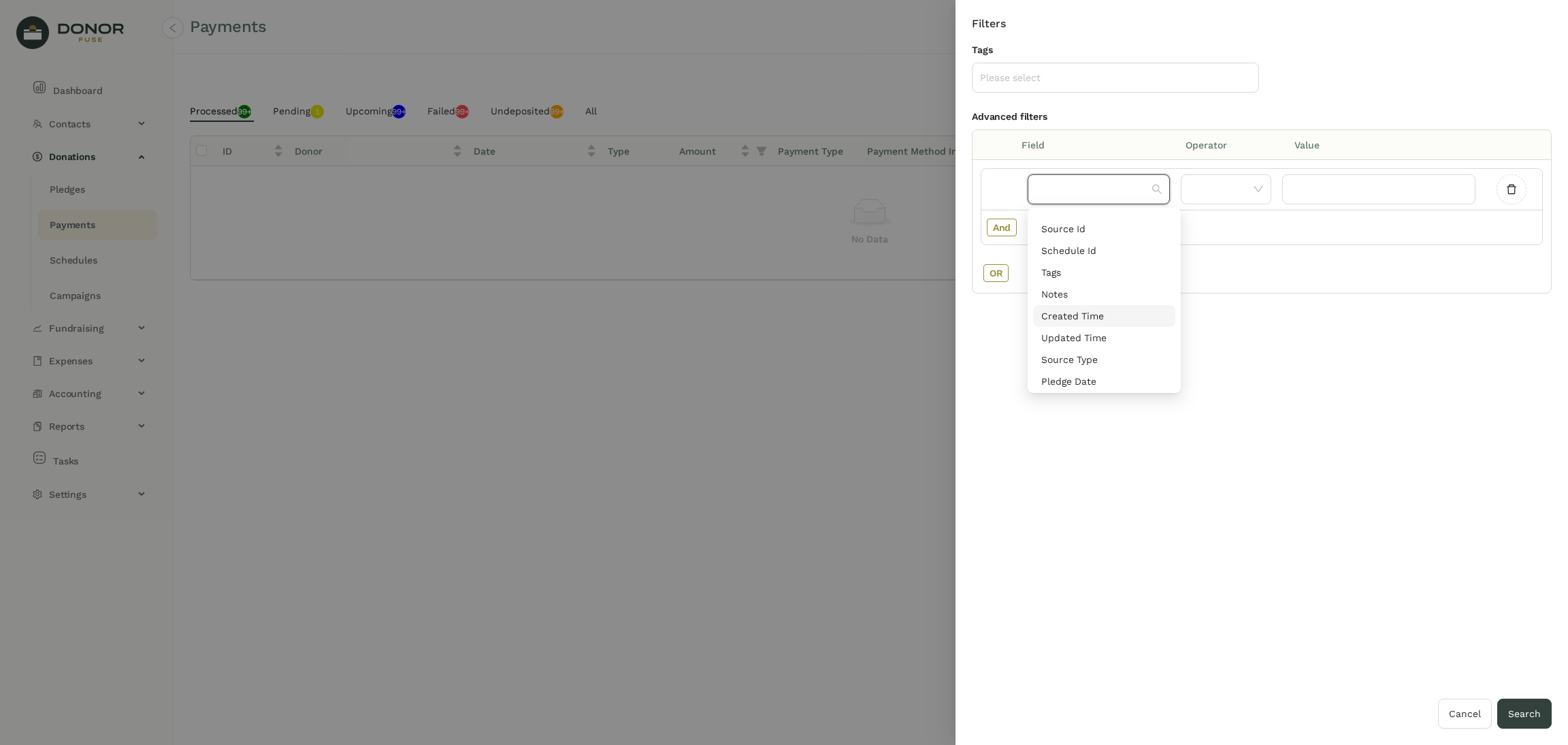 click on "Created Time" at bounding box center (1104, 316) 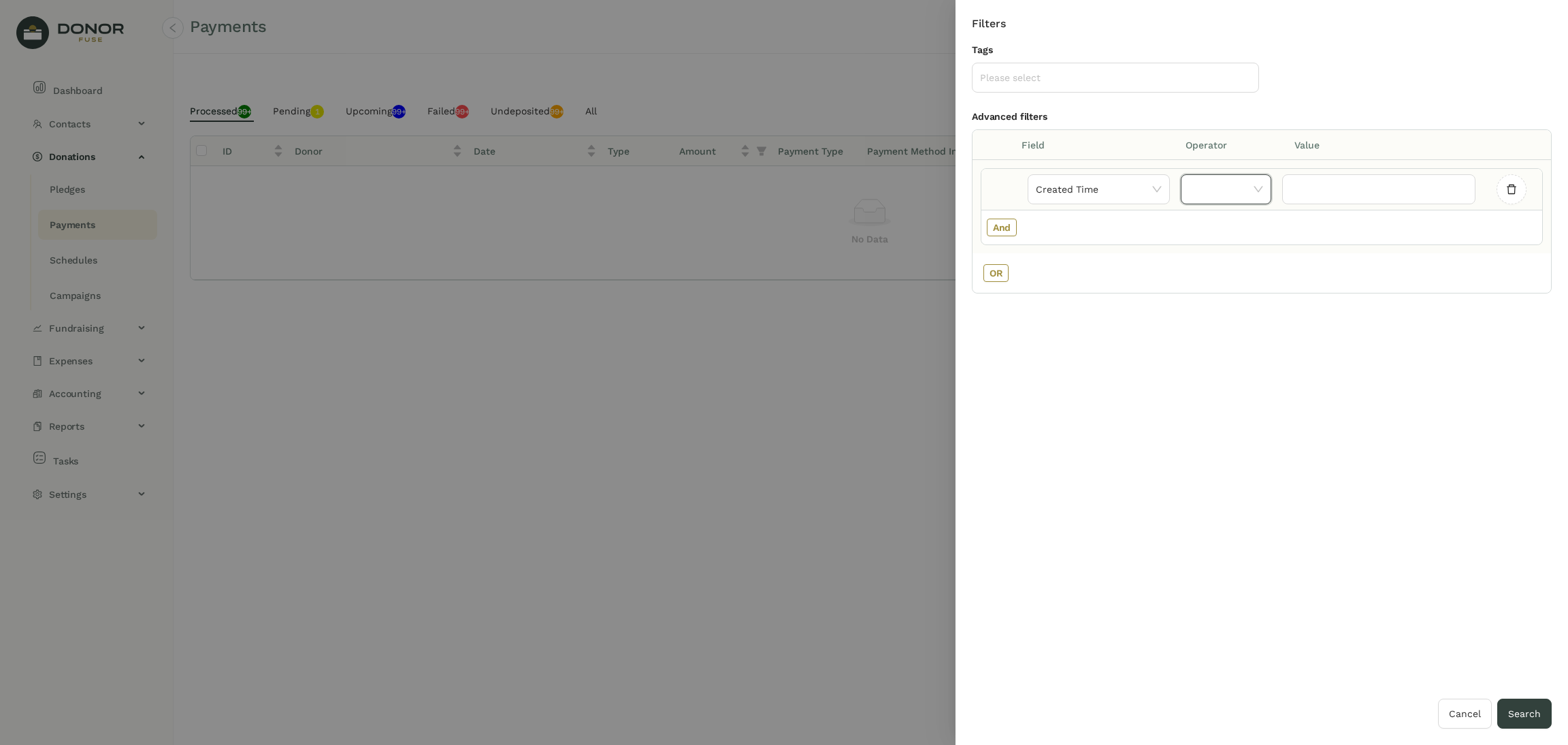 click 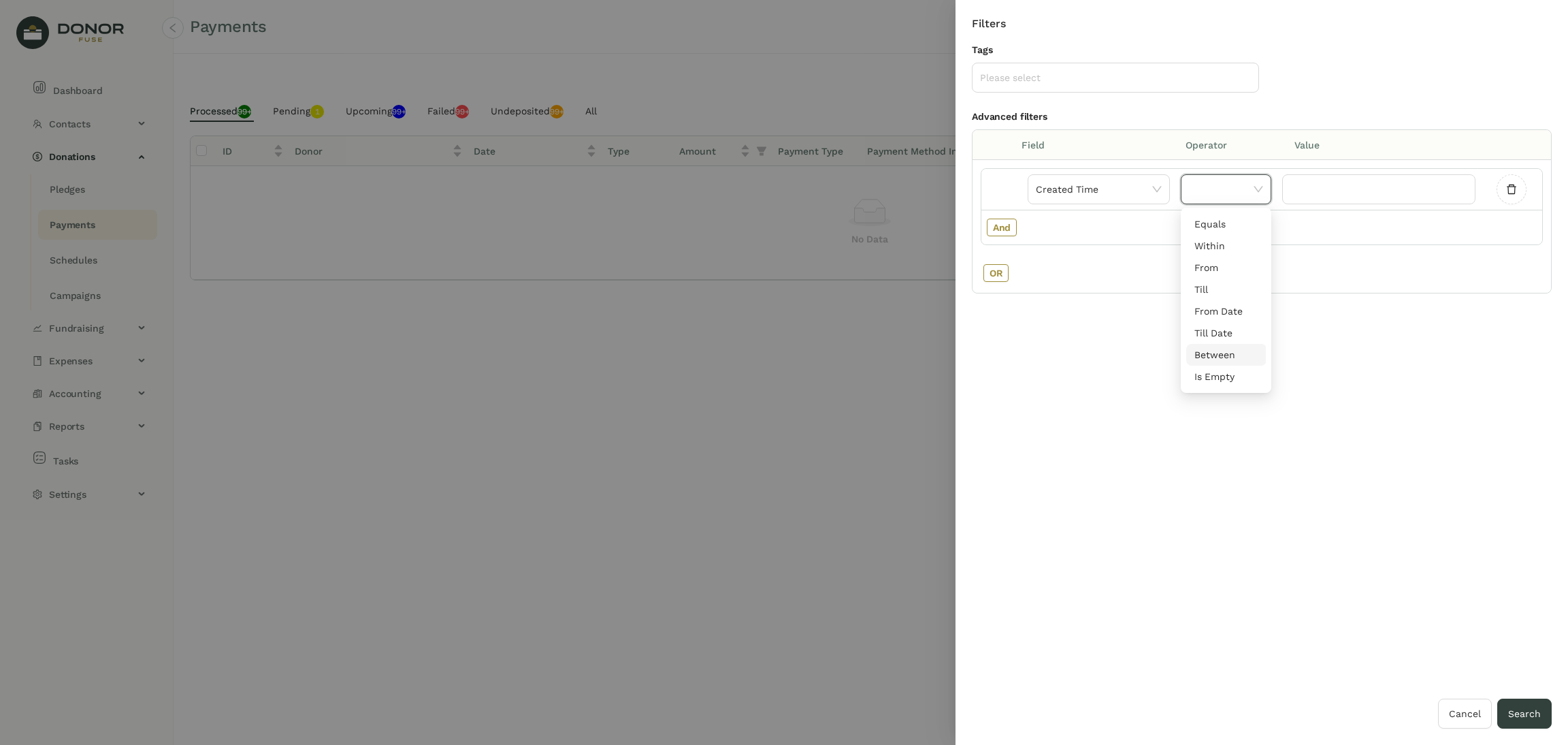 click on "Between" at bounding box center (1226, 355) 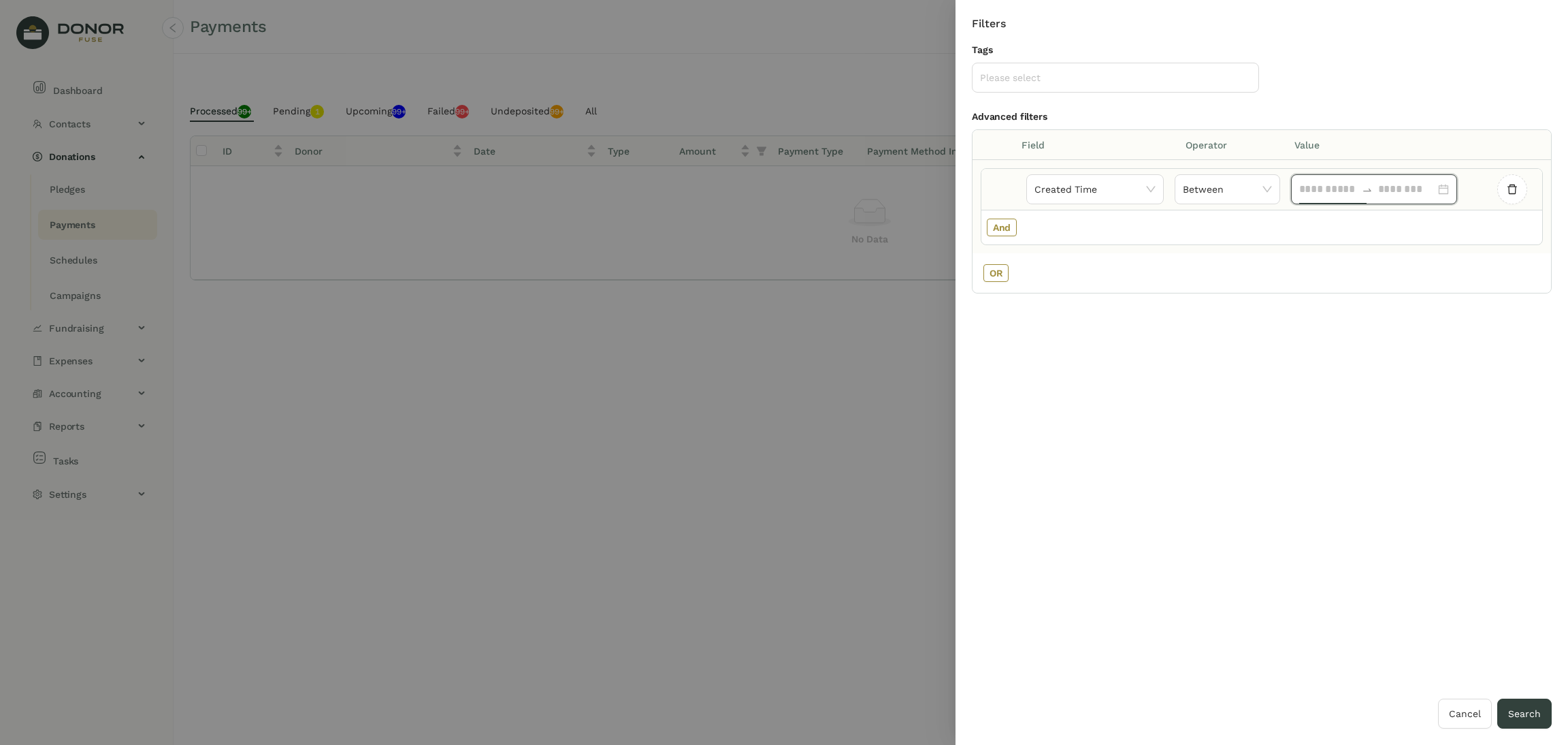 click 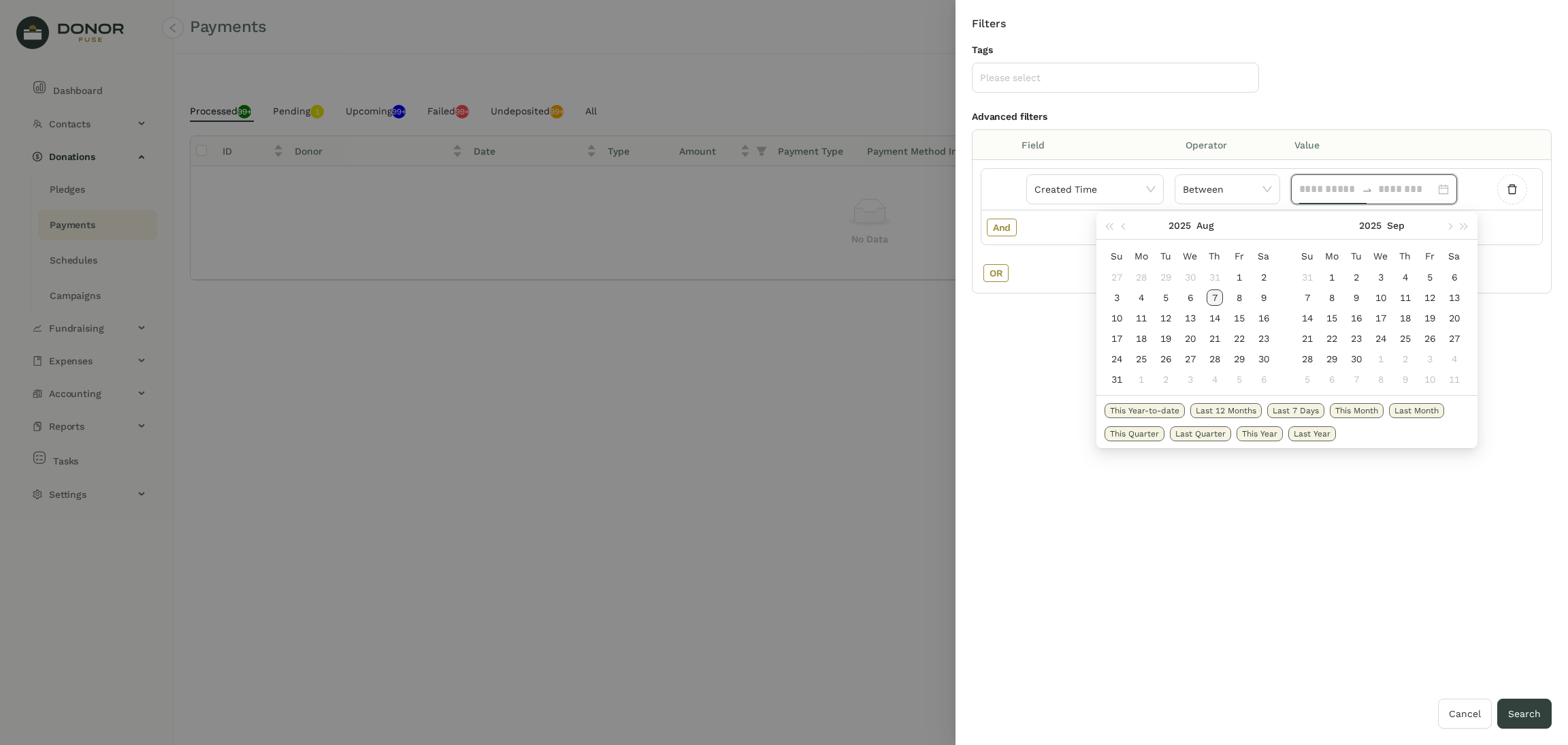 click on "7" at bounding box center (1215, 298) 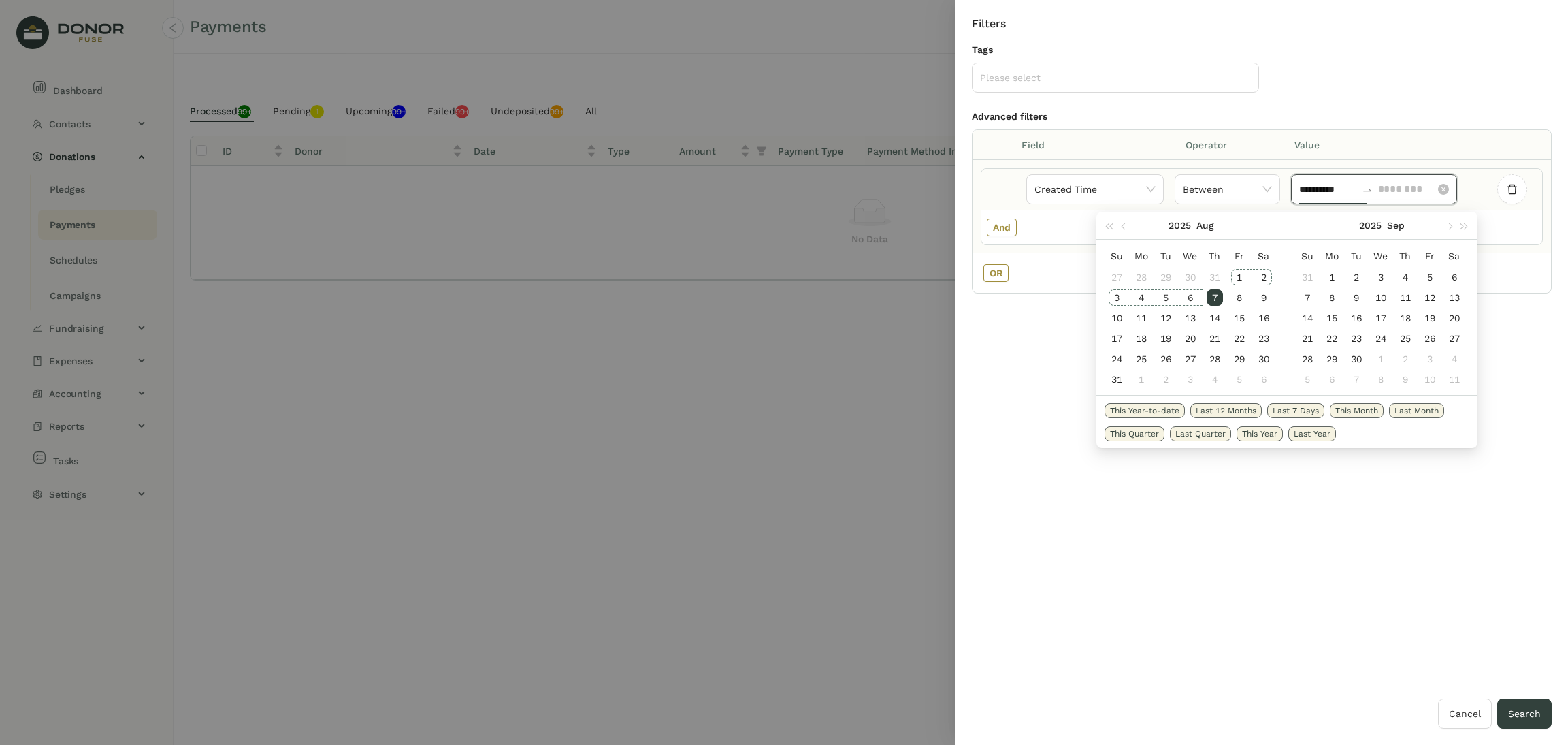 click on "**********" 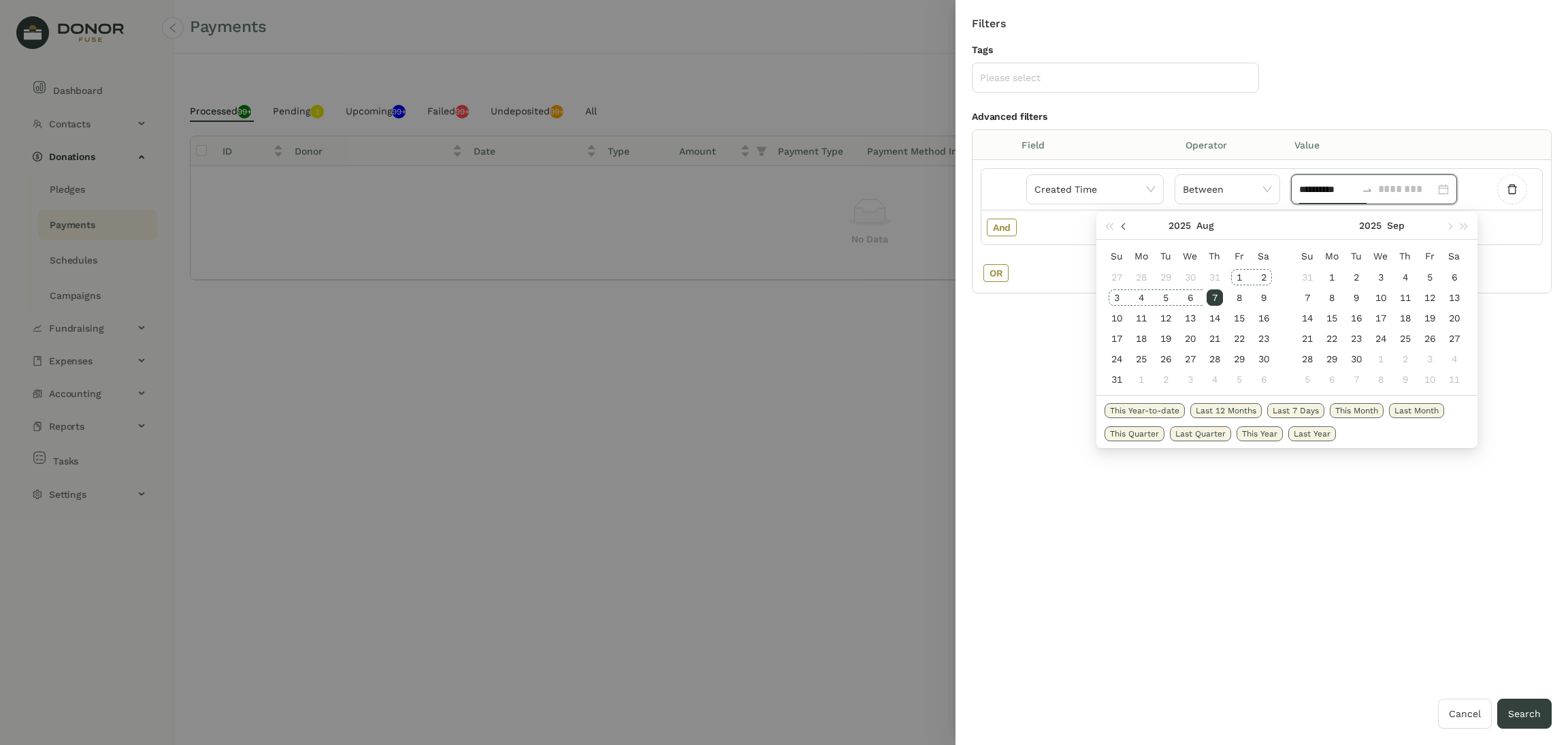 click at bounding box center (1124, 225) 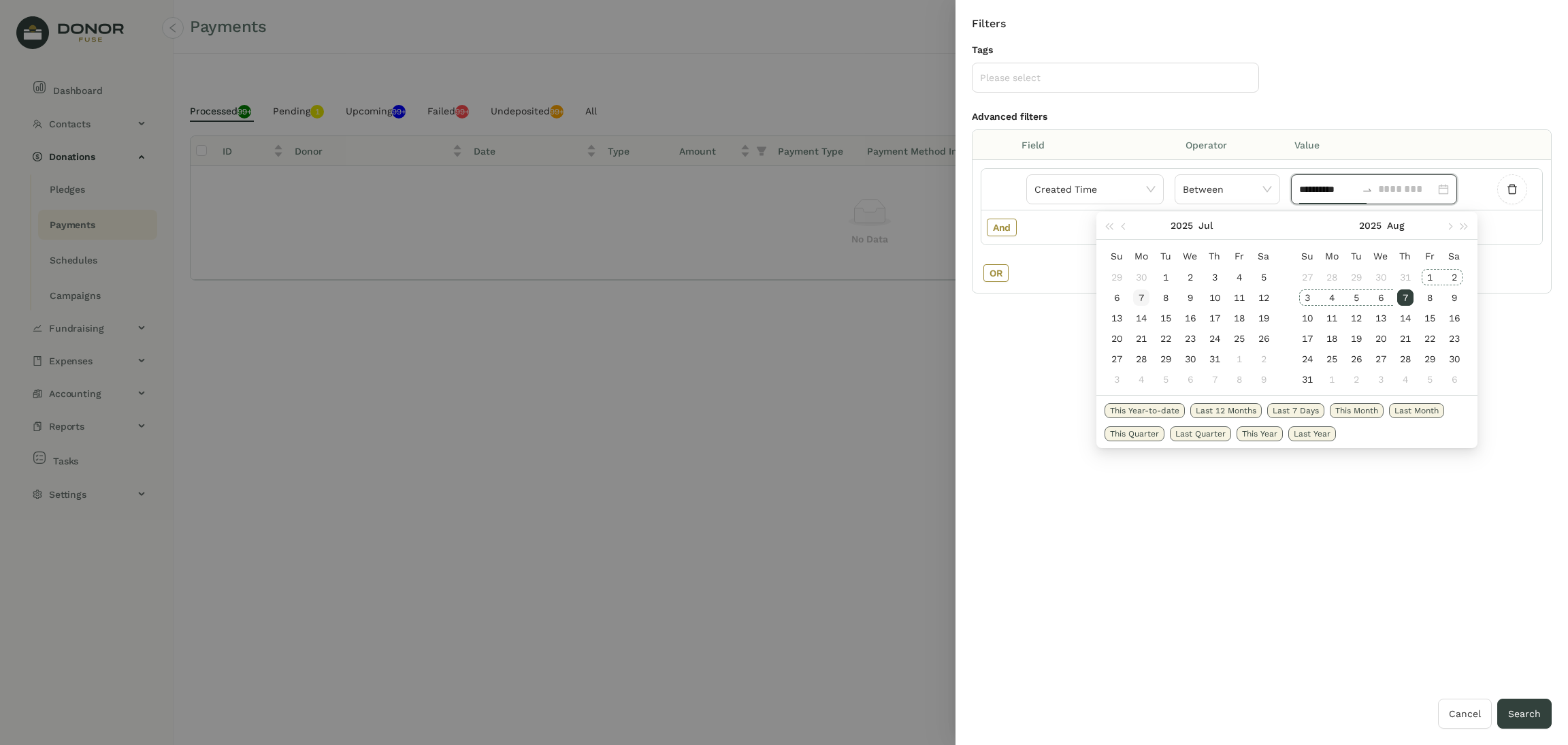 click on "7" at bounding box center [1141, 298] 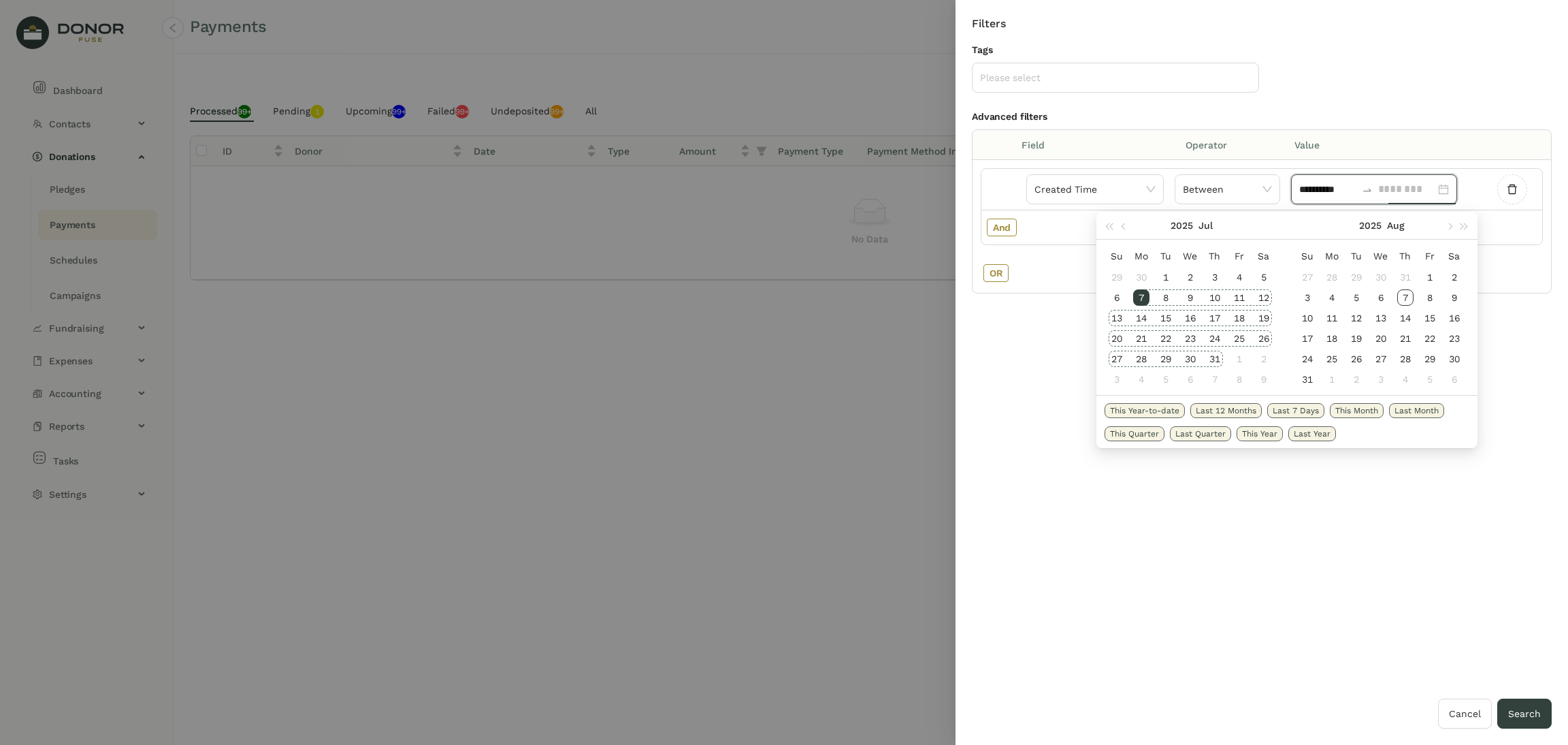 click on "31" at bounding box center [1215, 359] 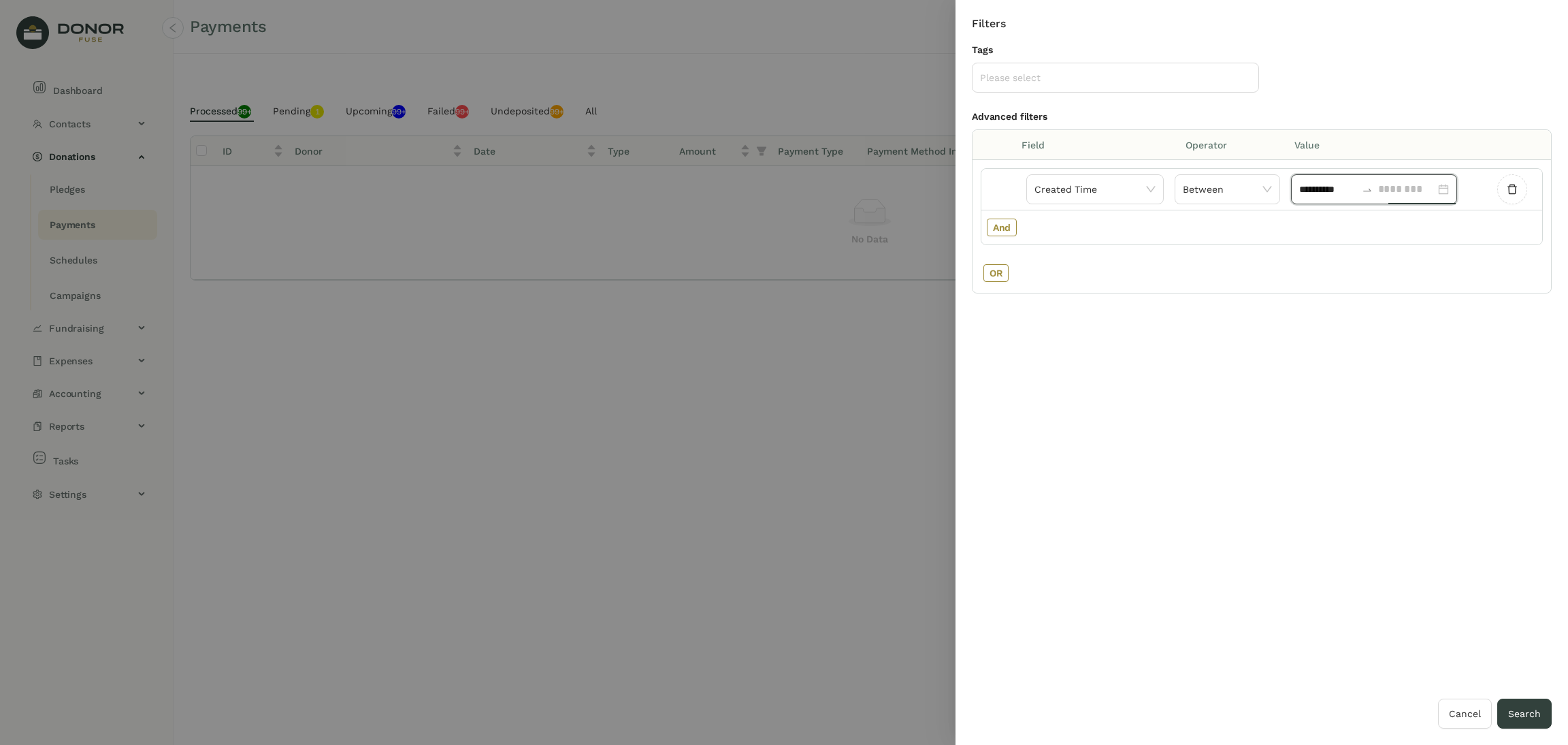 type on "**********" 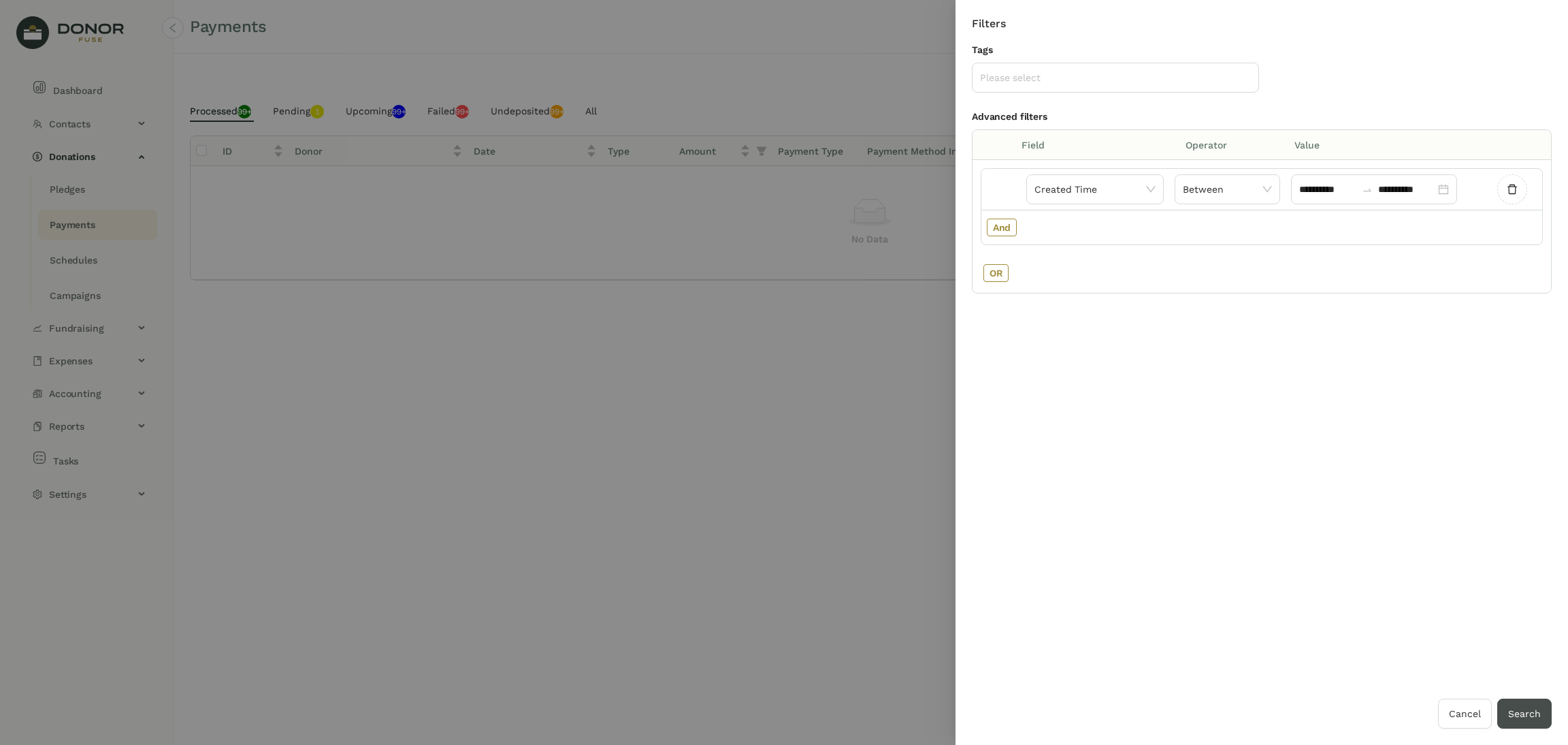 click on "Search" at bounding box center (1524, 714) 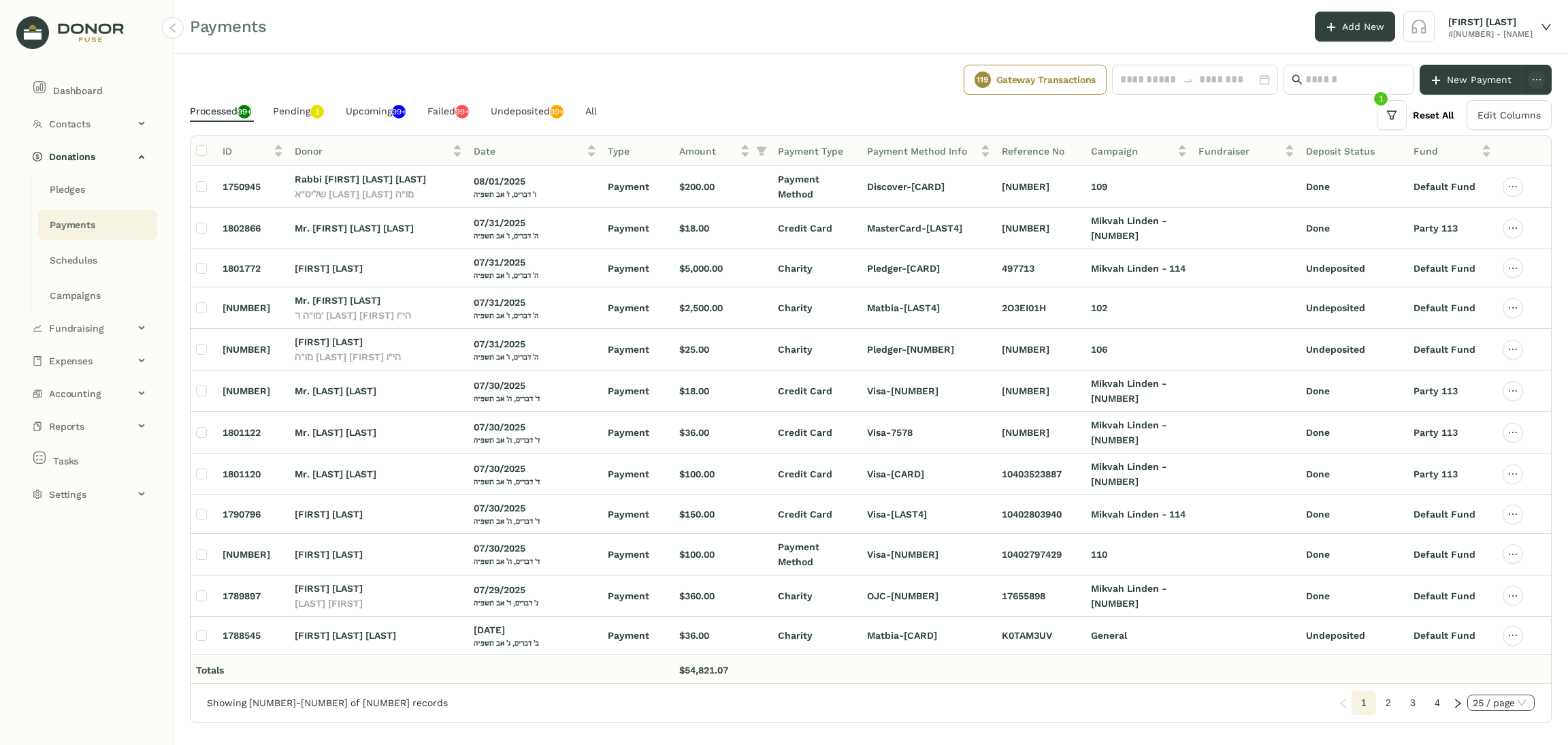 click on "25 / page" 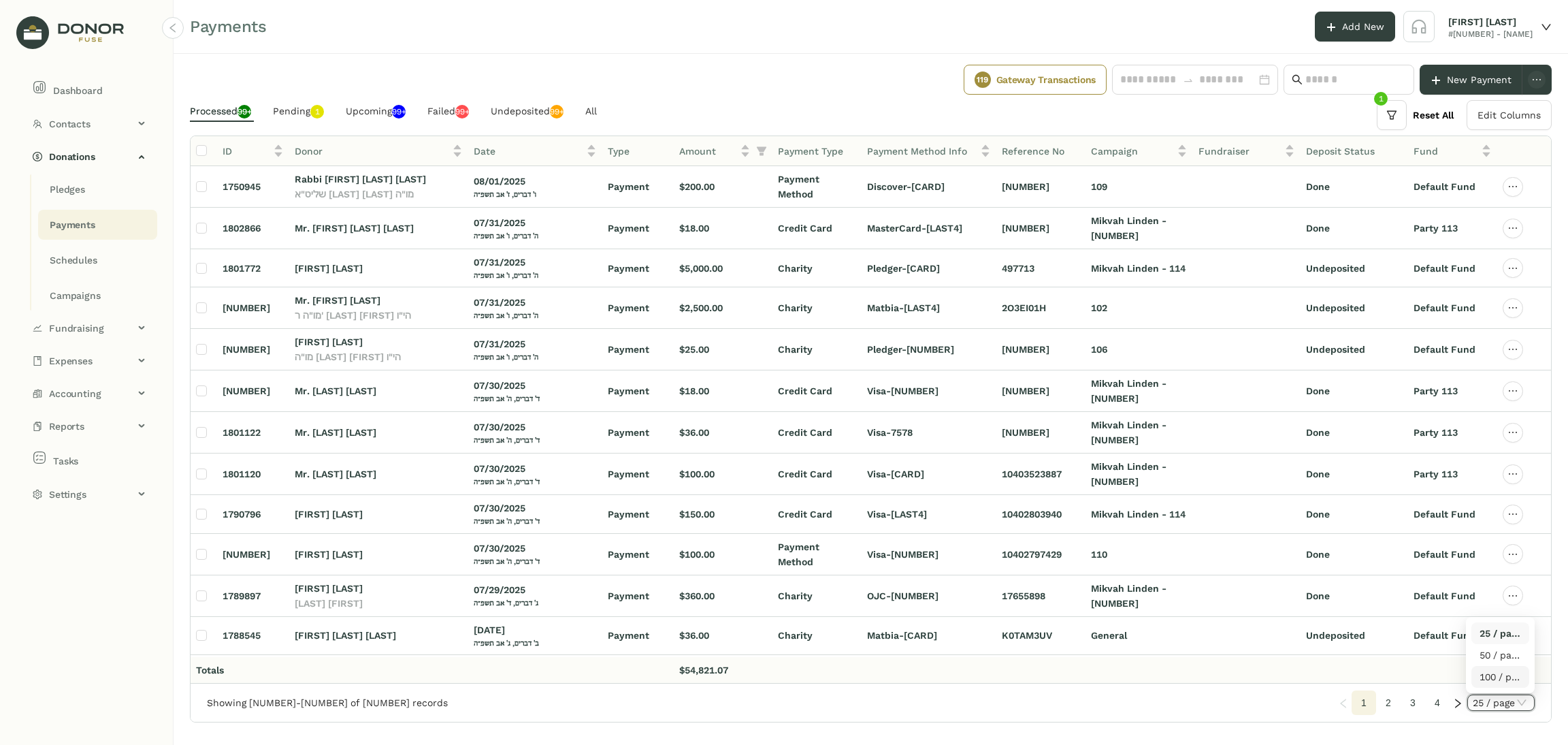 click on "100 / page" at bounding box center (1500, 677) 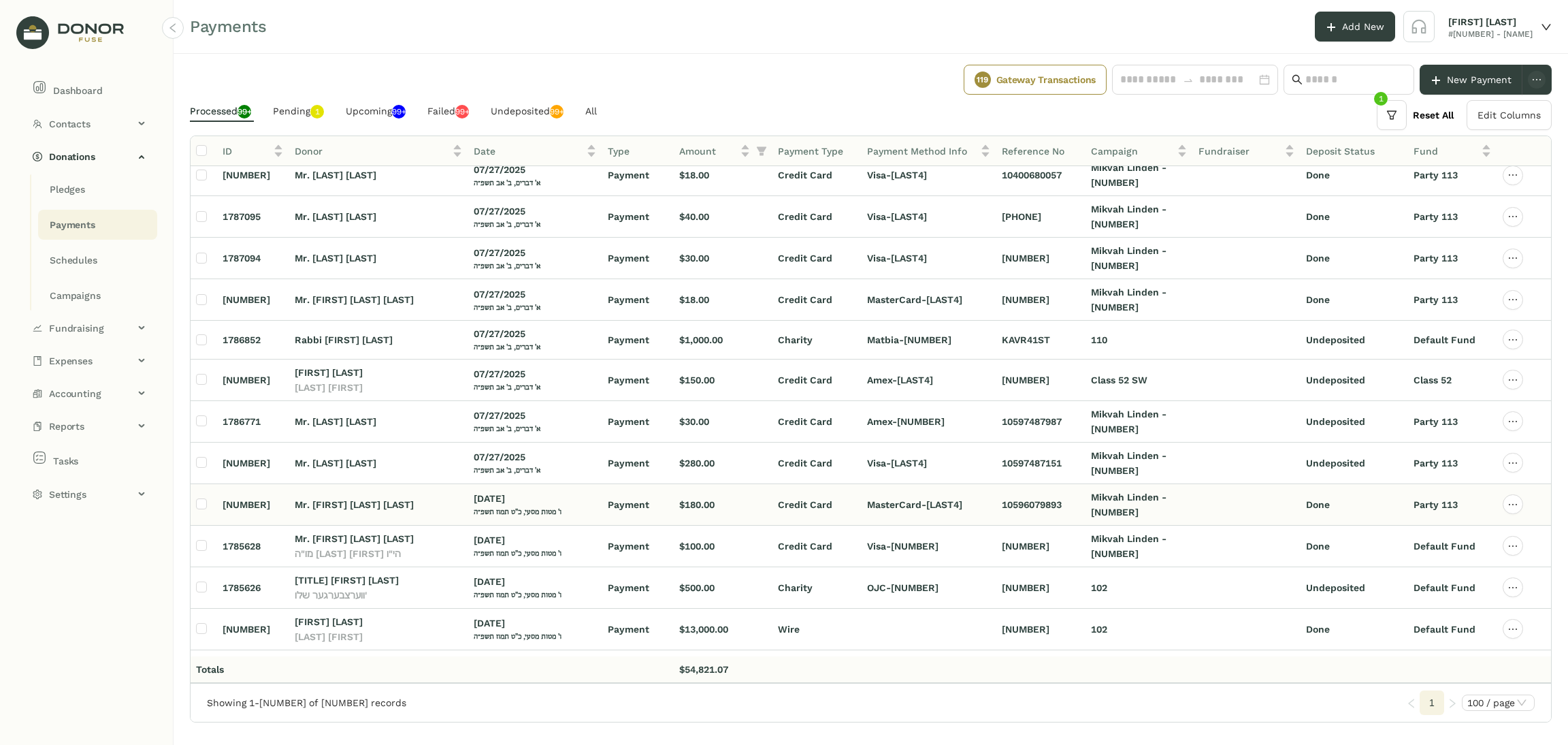 scroll, scrollTop: 0, scrollLeft: 0, axis: both 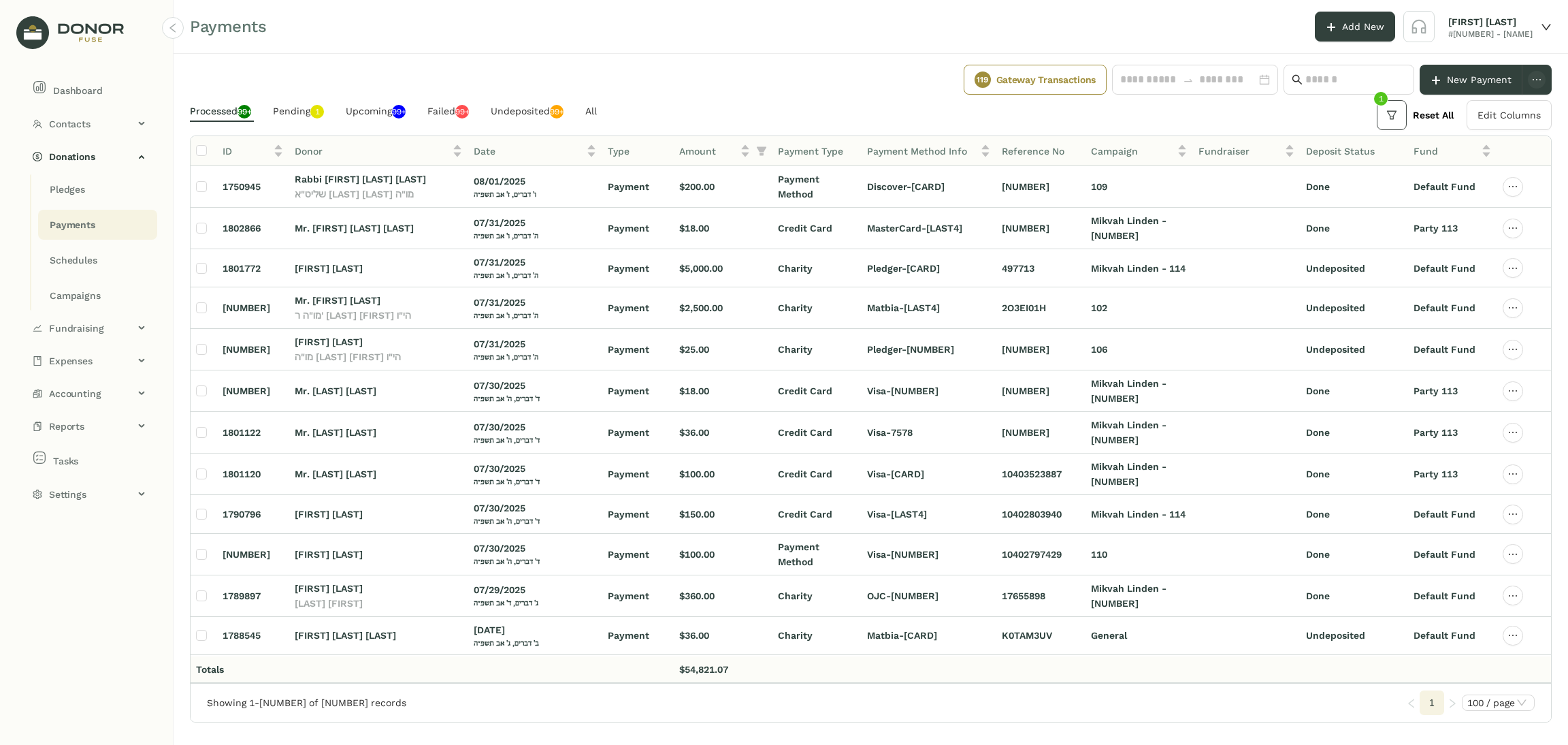 click 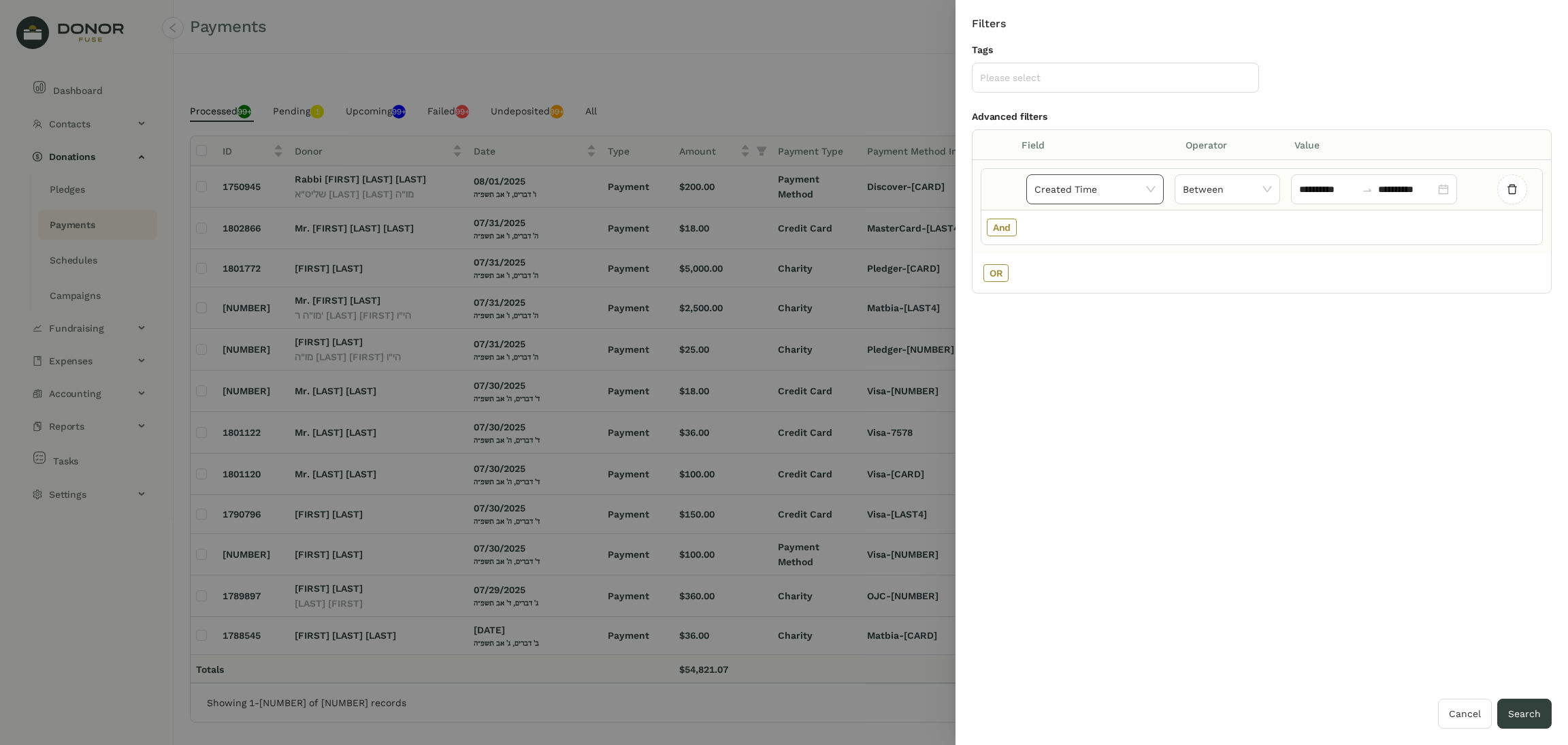 click 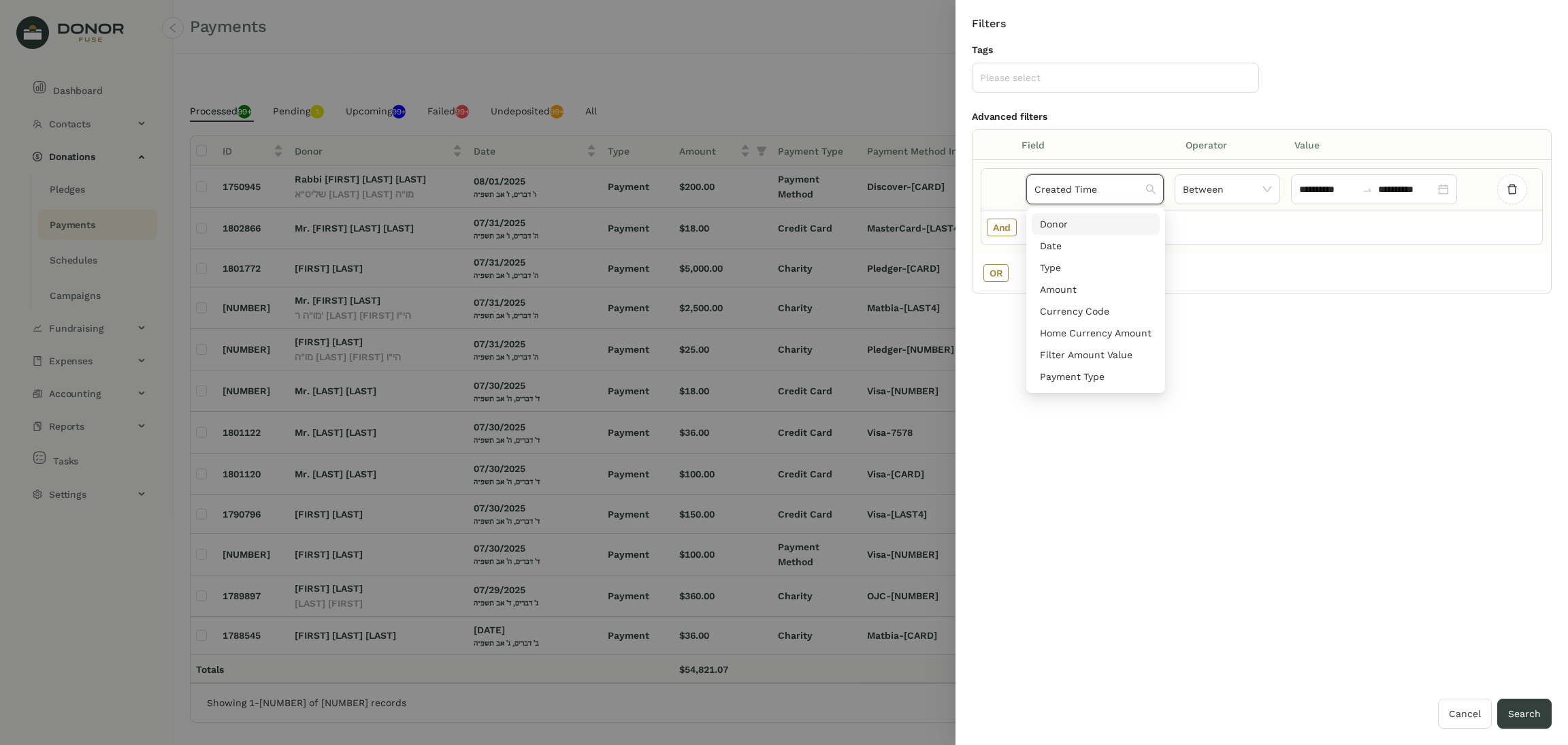 click on "**********" at bounding box center [1262, 358] 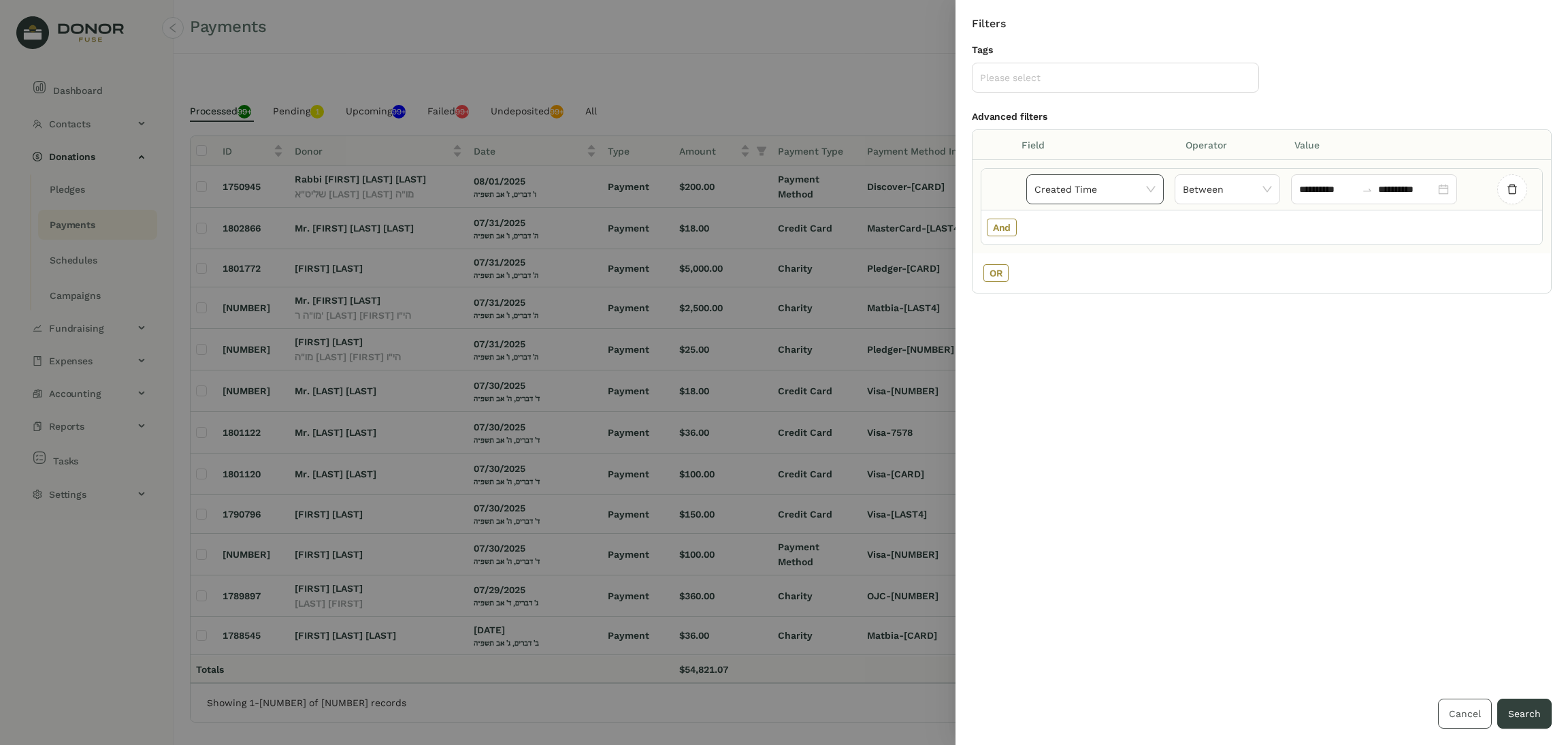 click on "Cancel" at bounding box center (1465, 714) 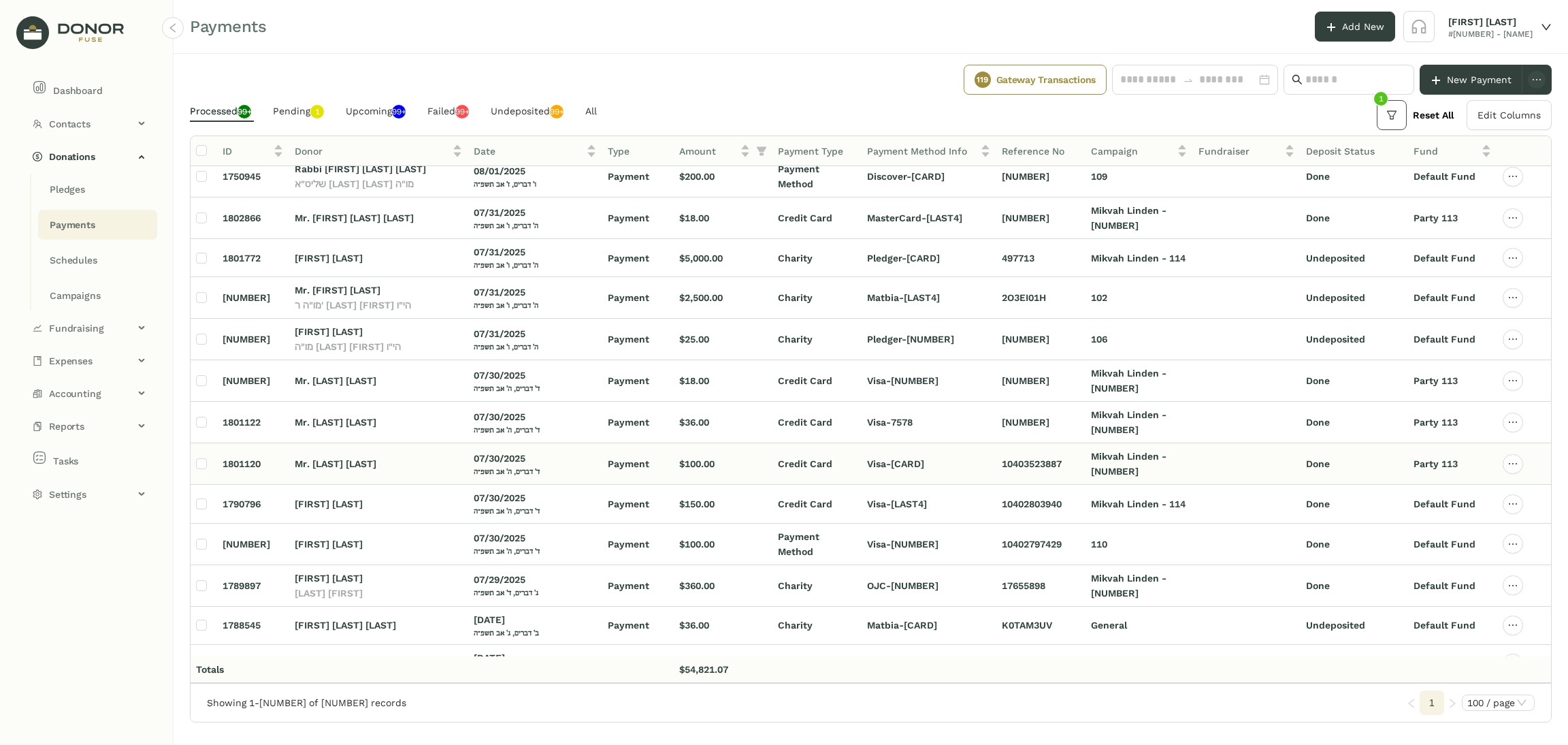 scroll, scrollTop: 0, scrollLeft: 0, axis: both 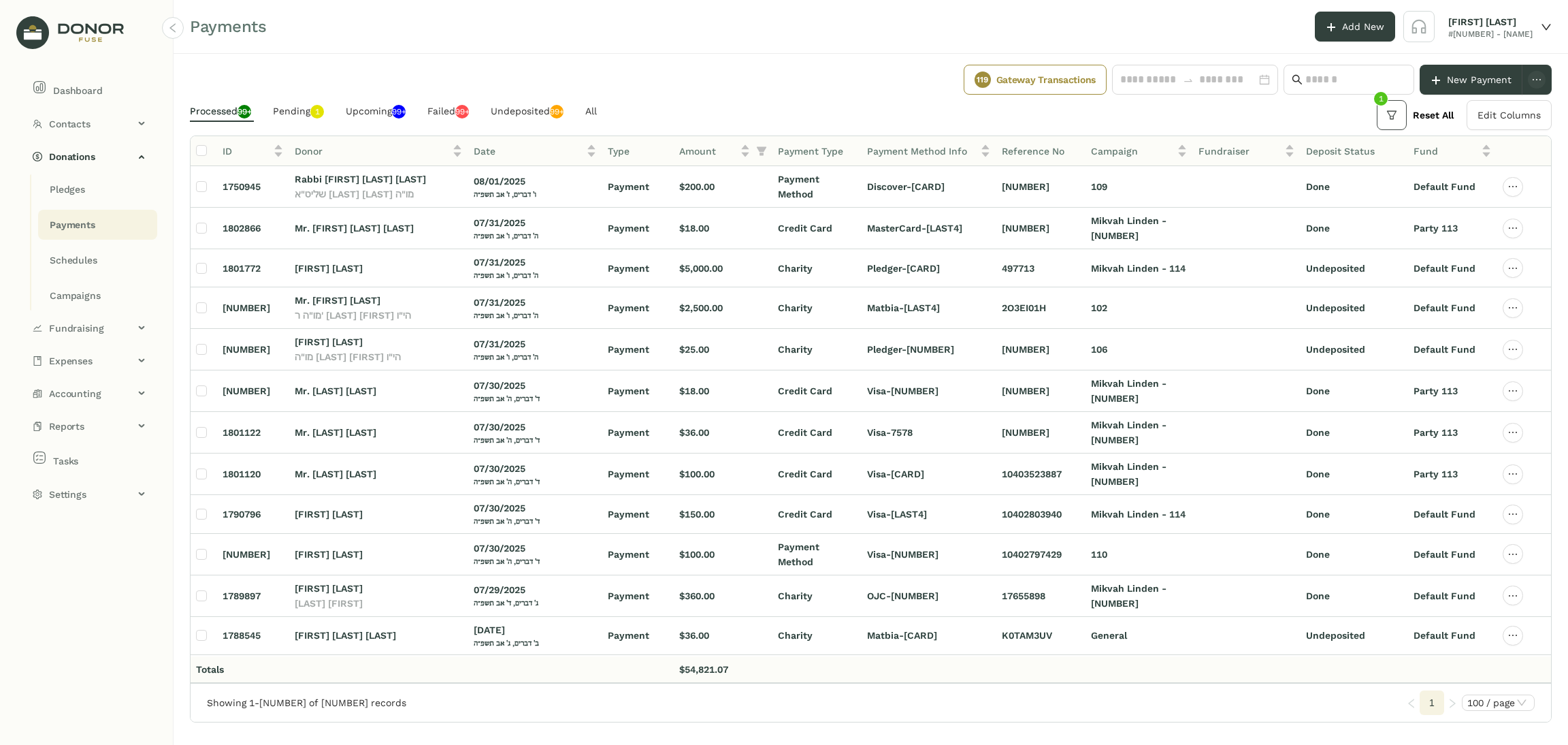 click 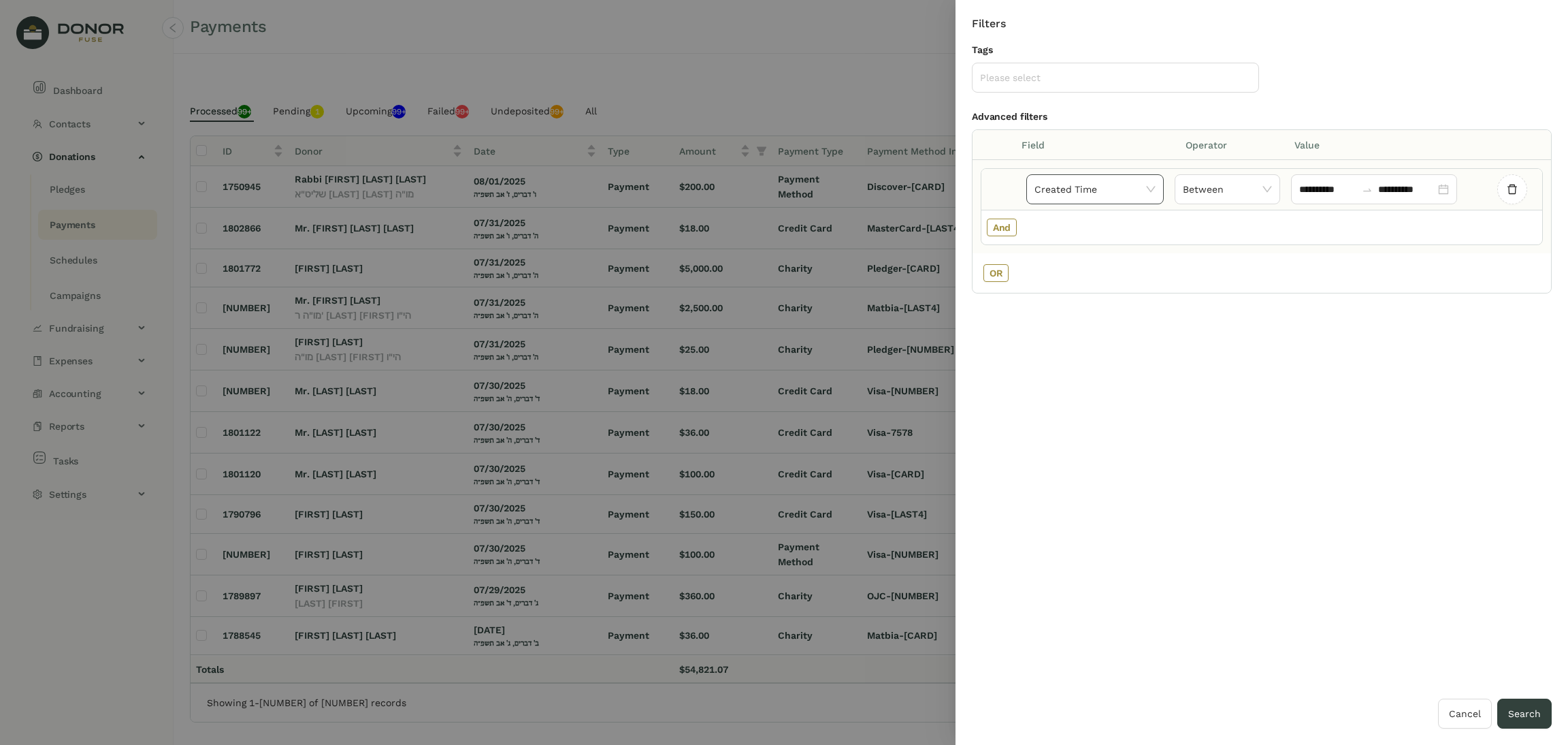 click on "Created Time" 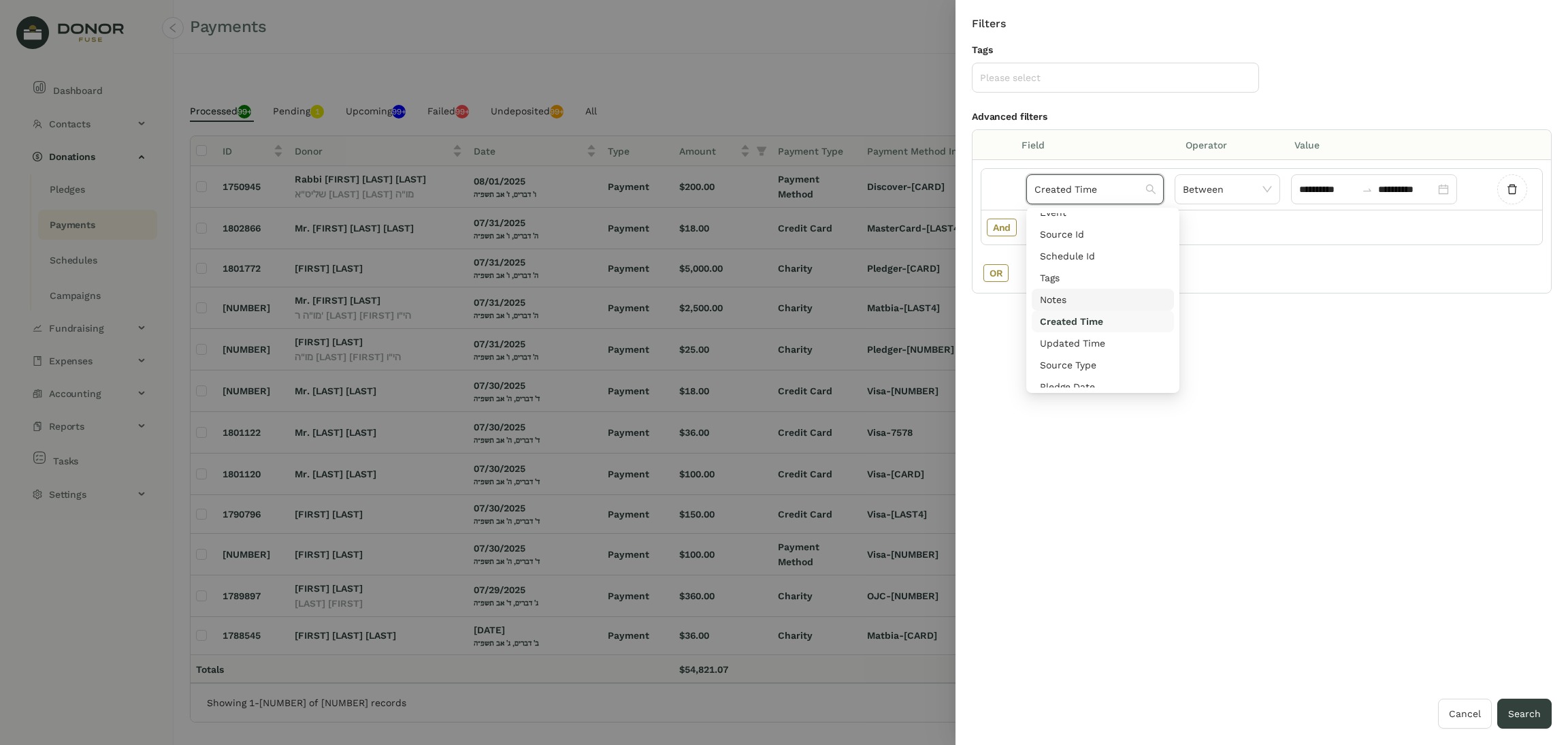 scroll, scrollTop: 476, scrollLeft: 0, axis: vertical 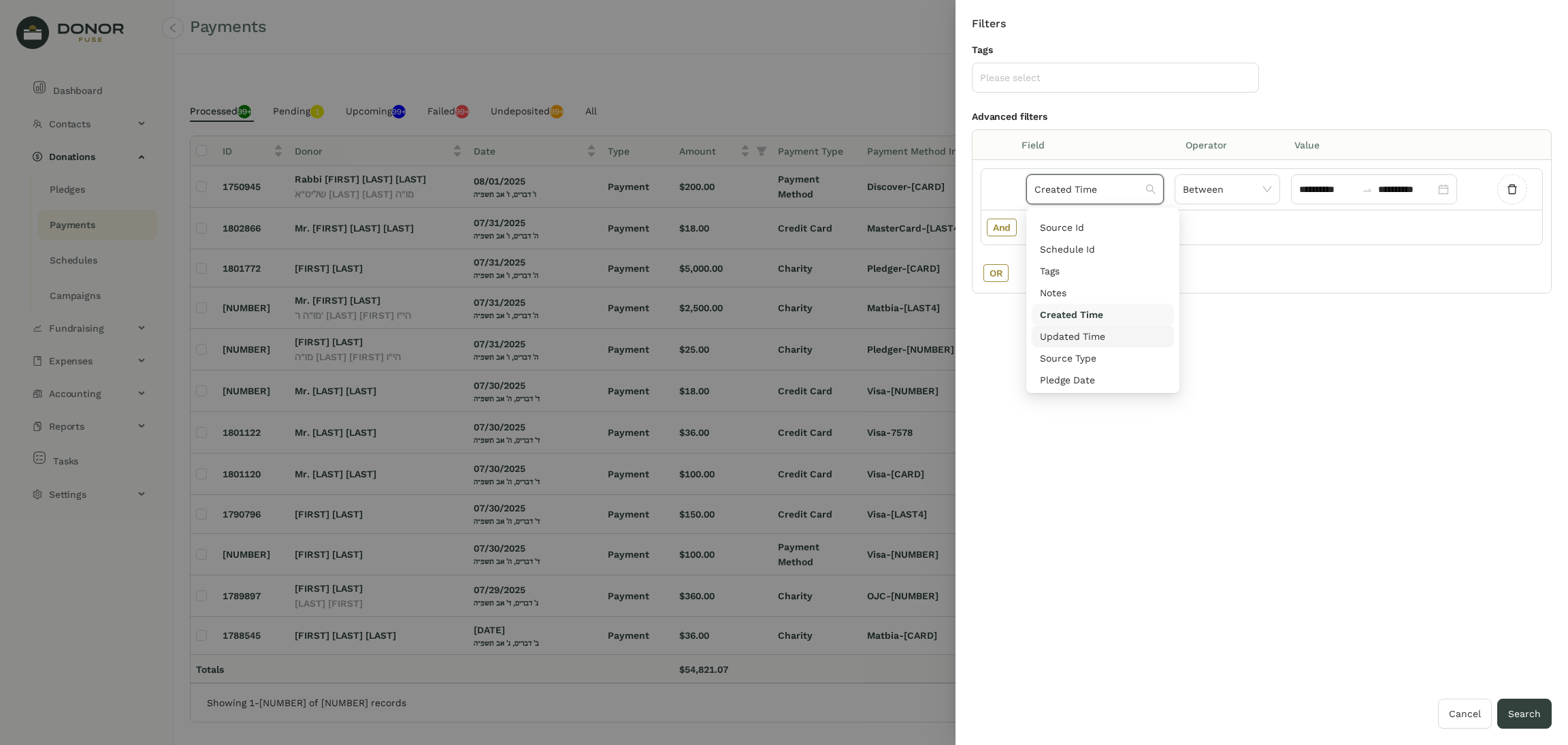 click on "Updated Time" at bounding box center [1102, 336] 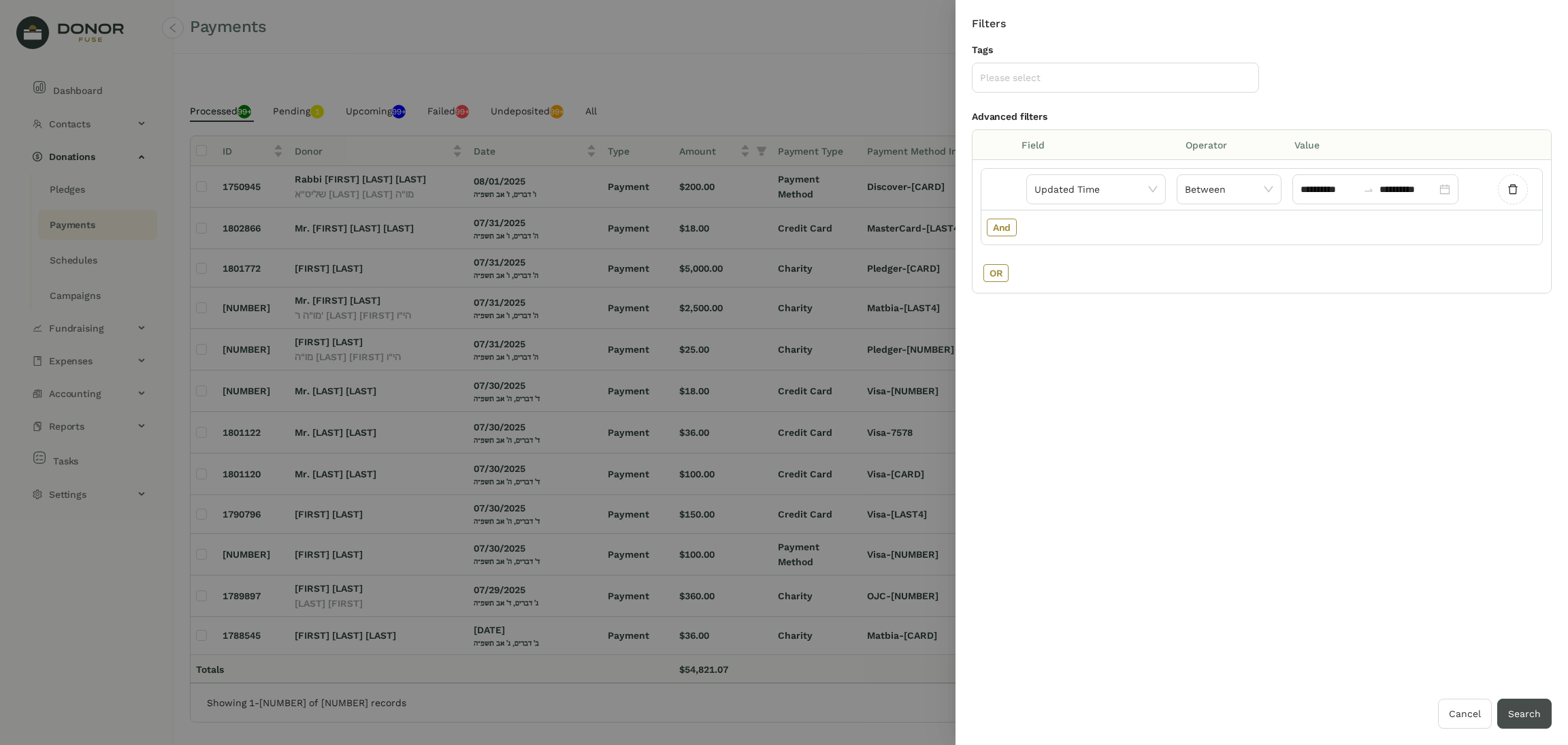 click on "Search" at bounding box center (1524, 714) 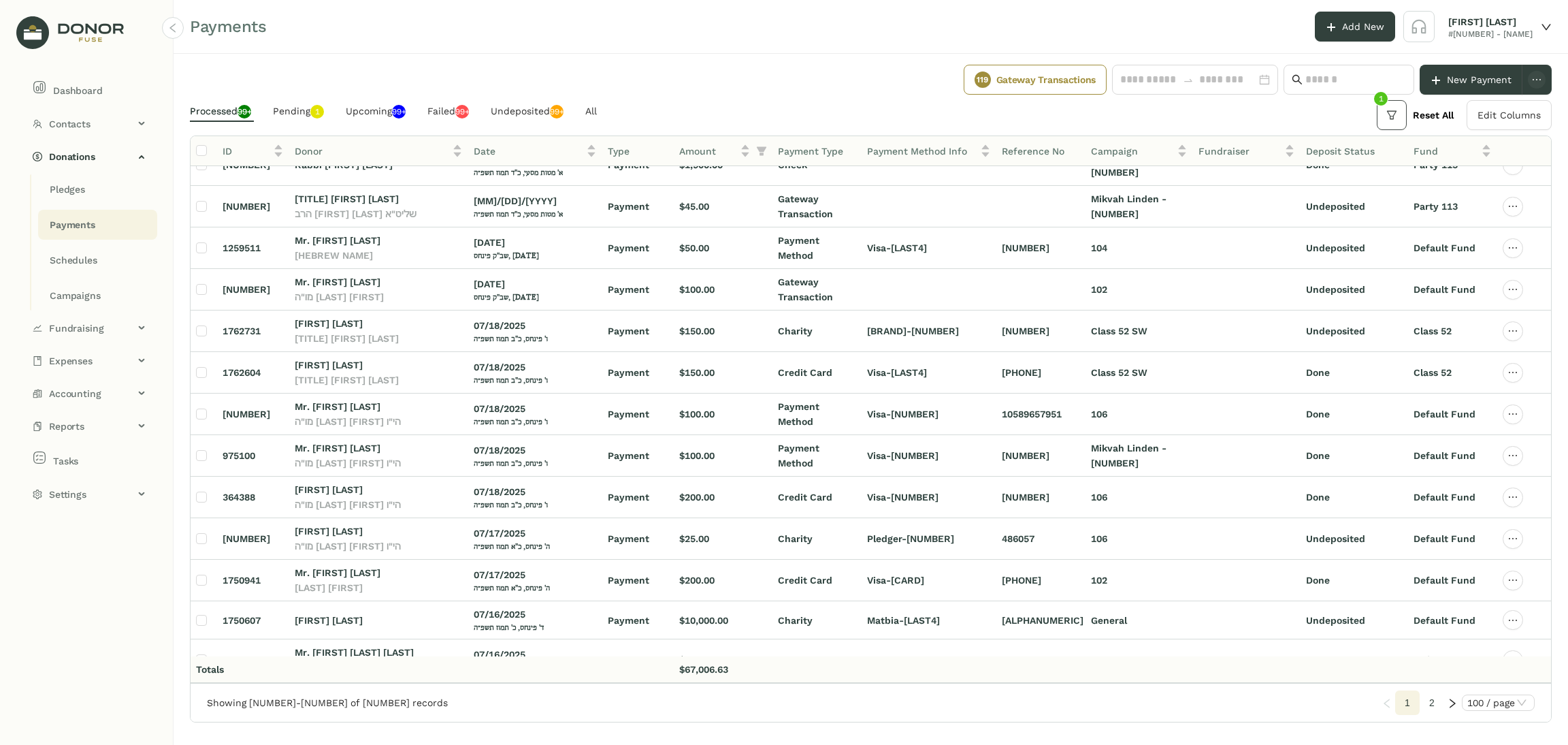 scroll, scrollTop: 3555, scrollLeft: 0, axis: vertical 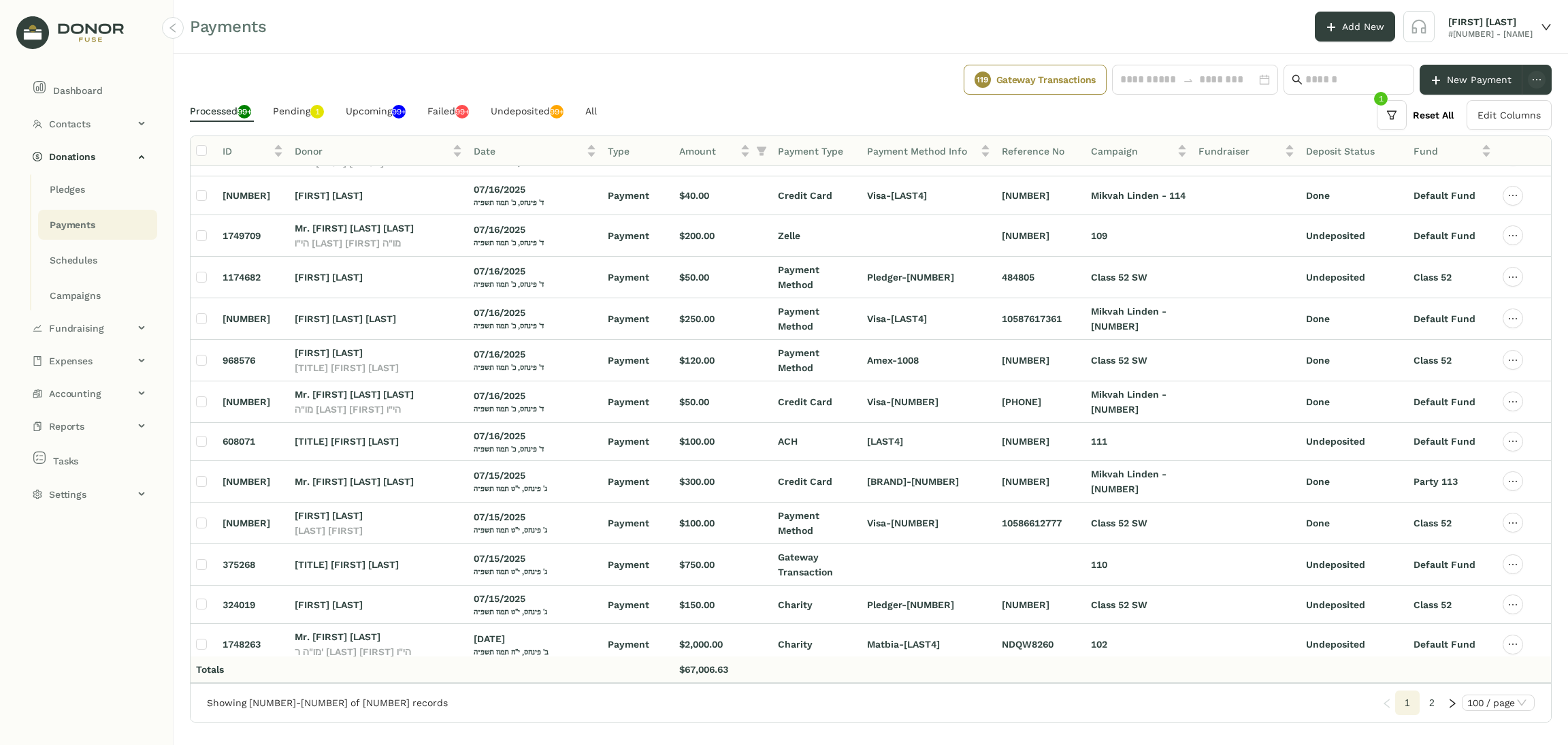 click on "2" 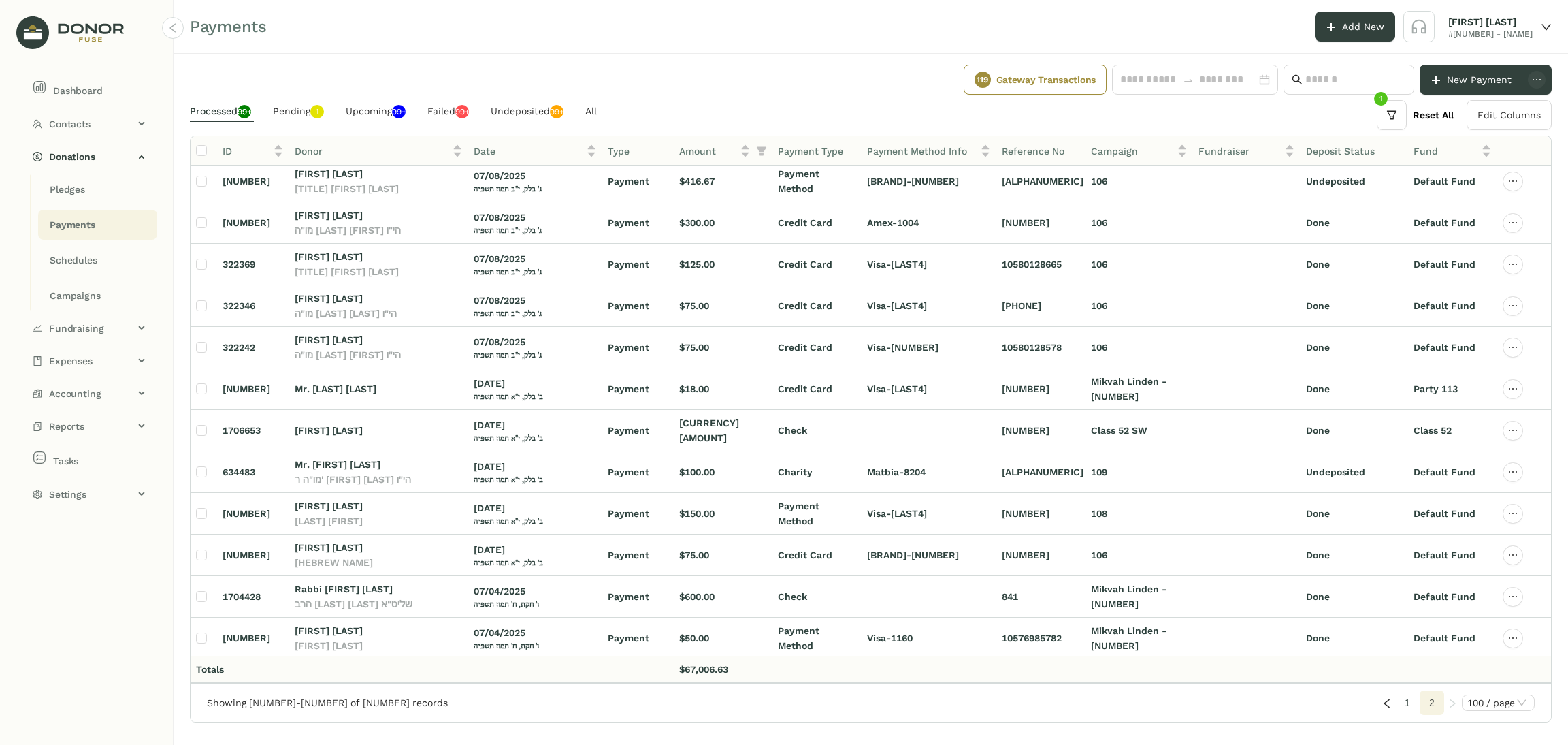 scroll, scrollTop: 979, scrollLeft: 0, axis: vertical 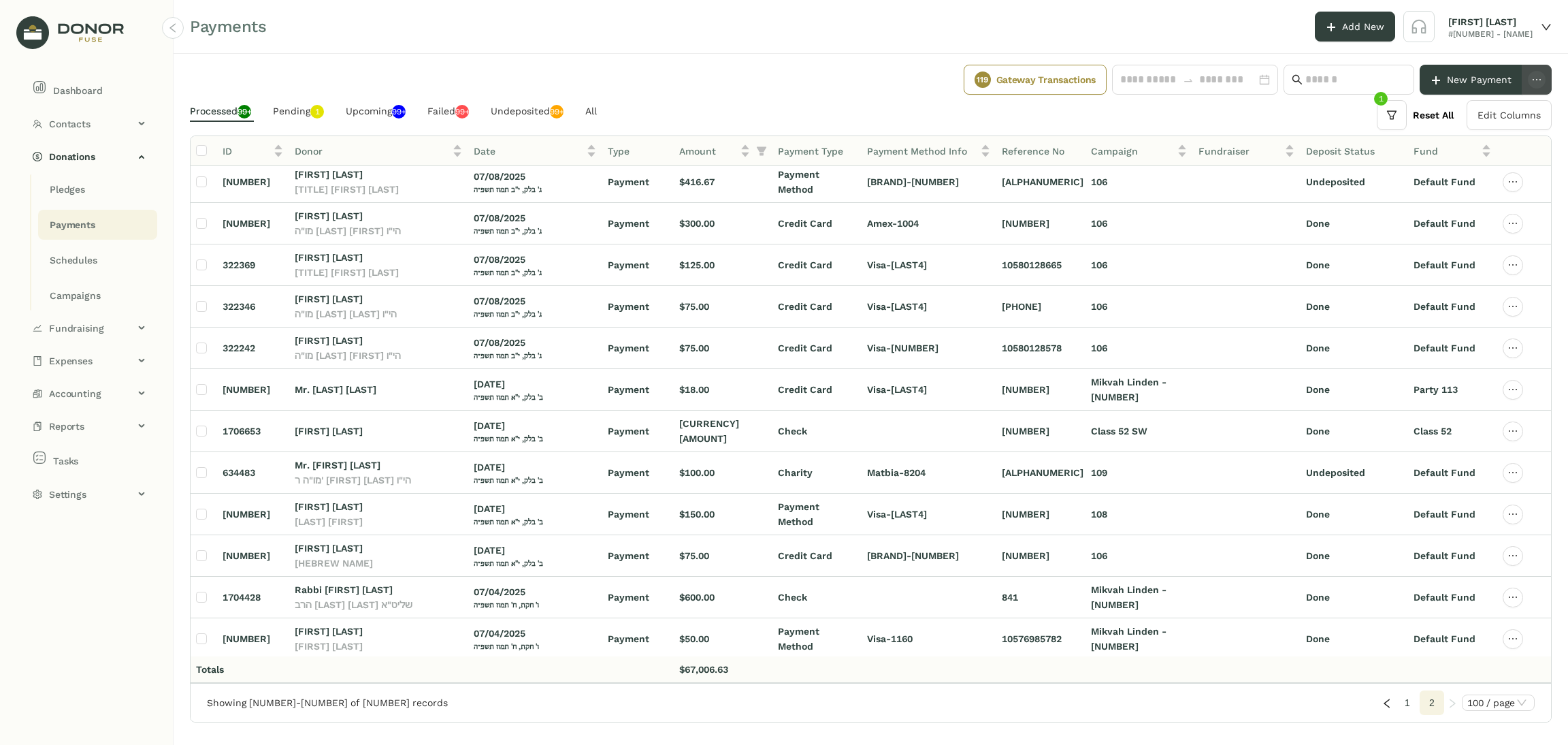 click 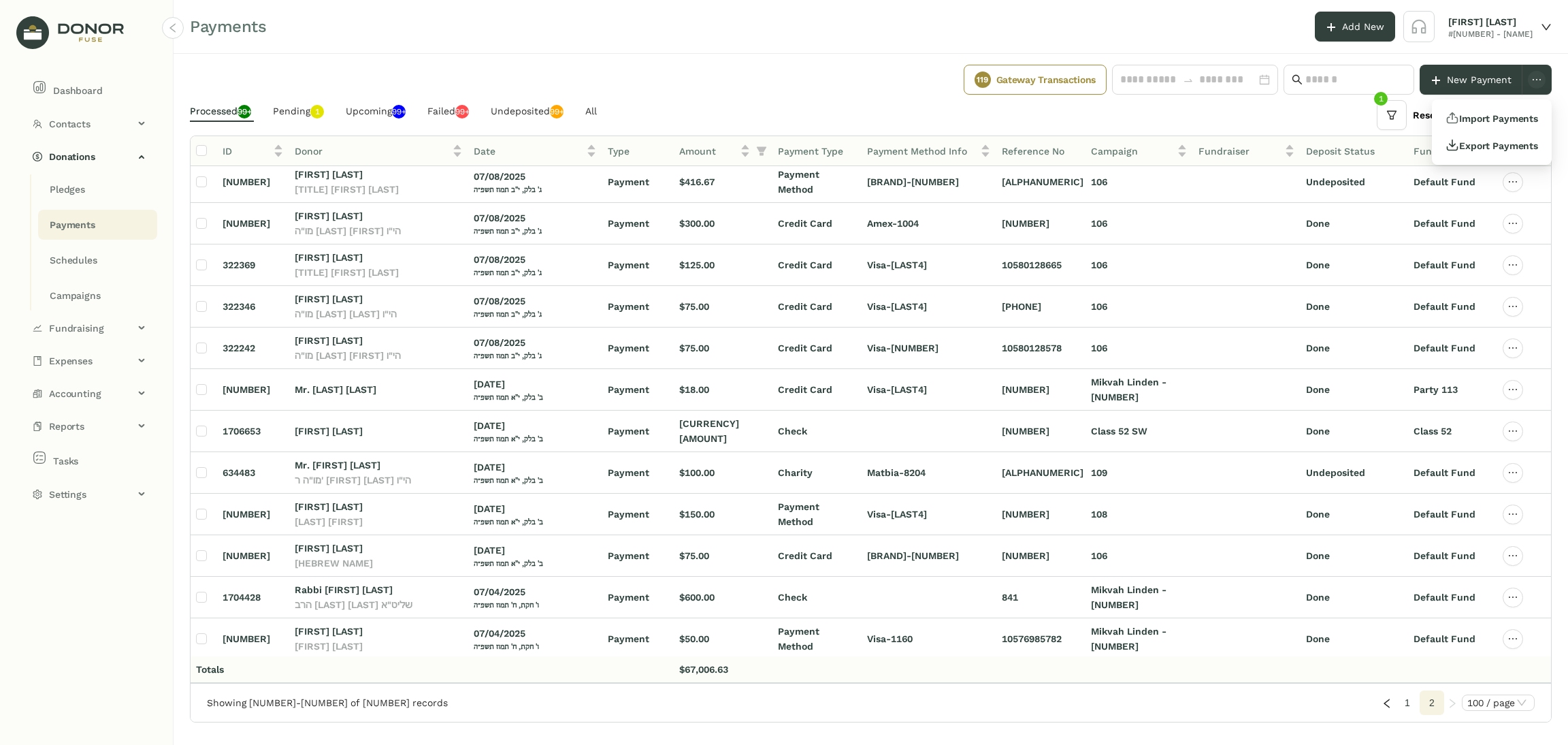 click on "0 1 2 3 4 5 6 7 8 9 Reset All Edit Columns" 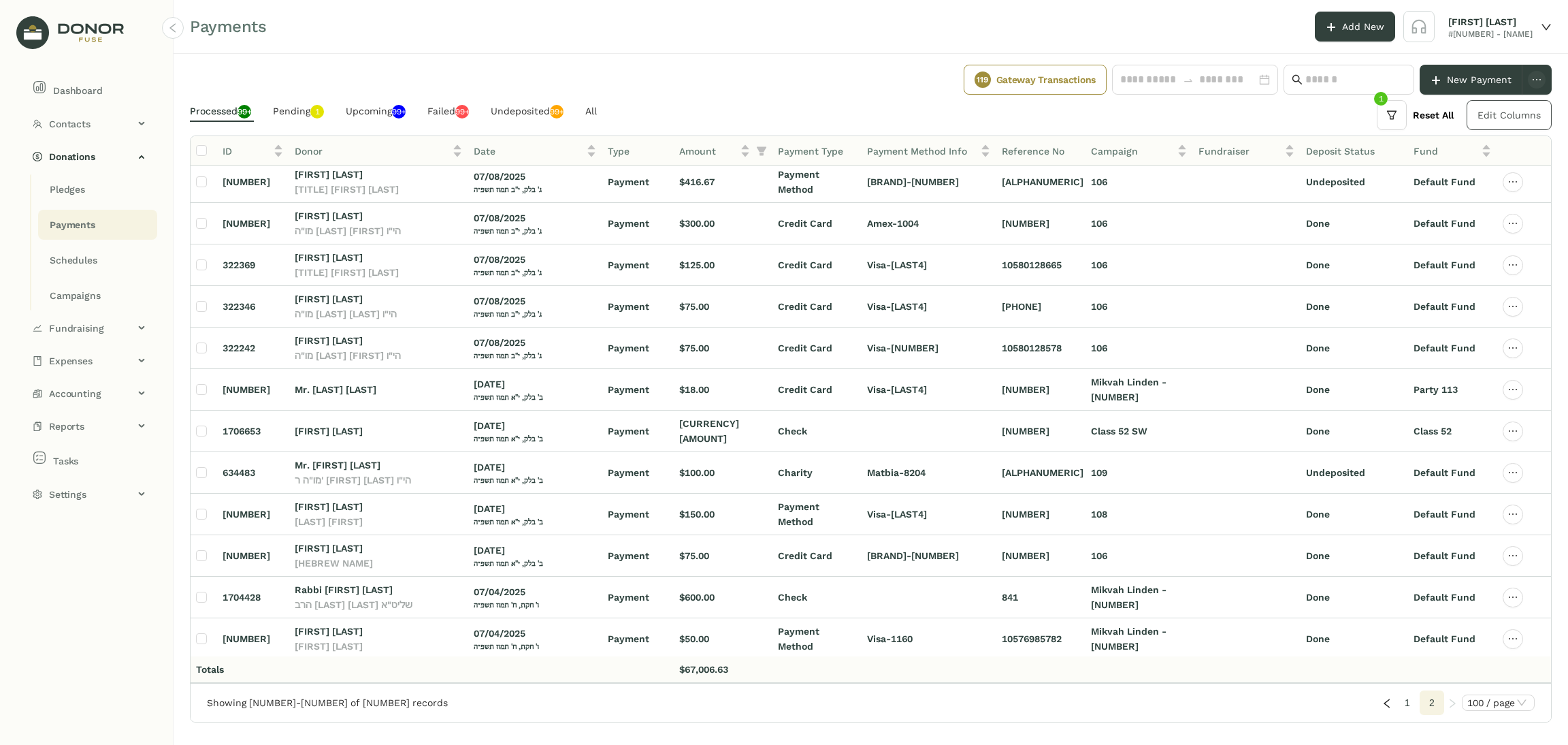 click on "Edit Columns" 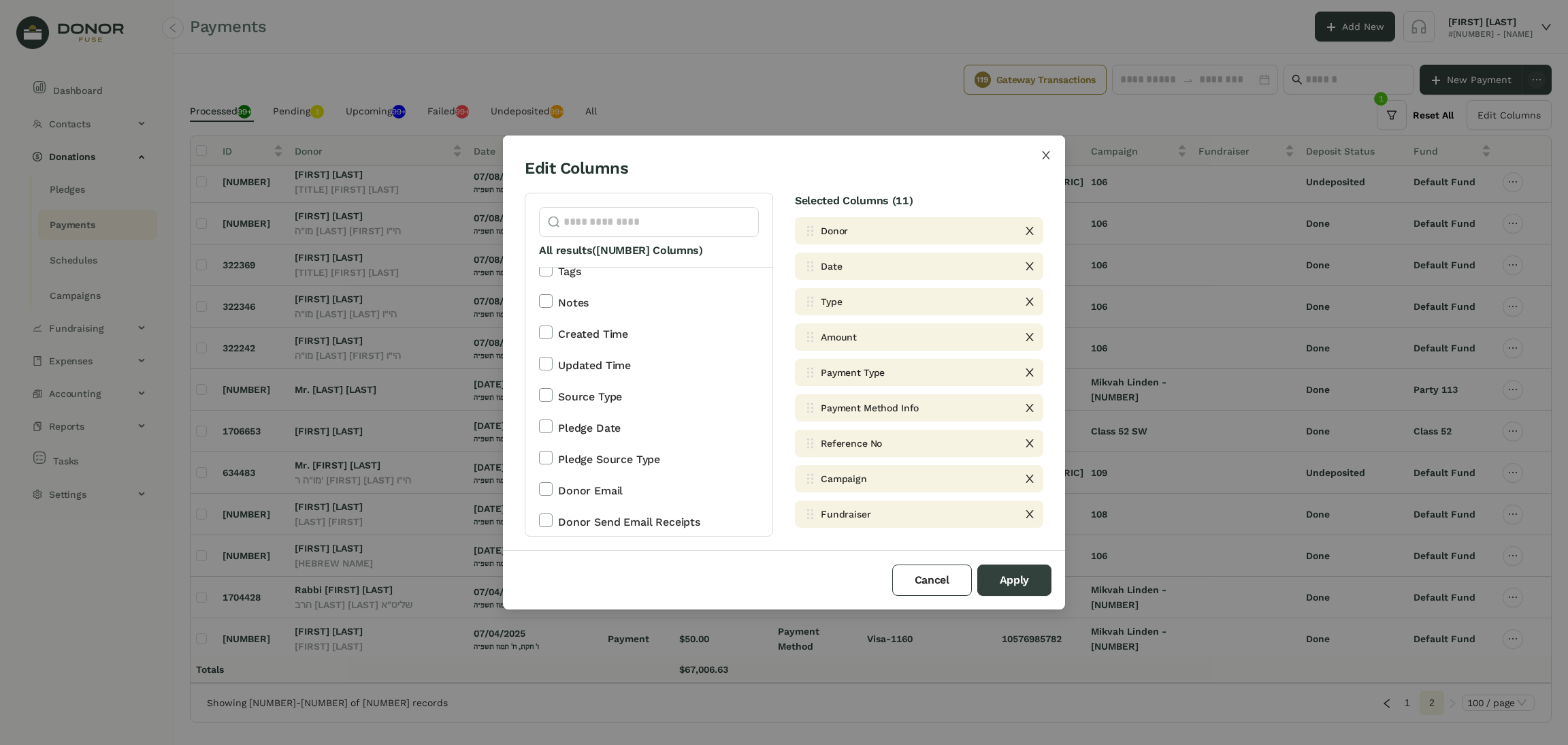scroll, scrollTop: 454, scrollLeft: 0, axis: vertical 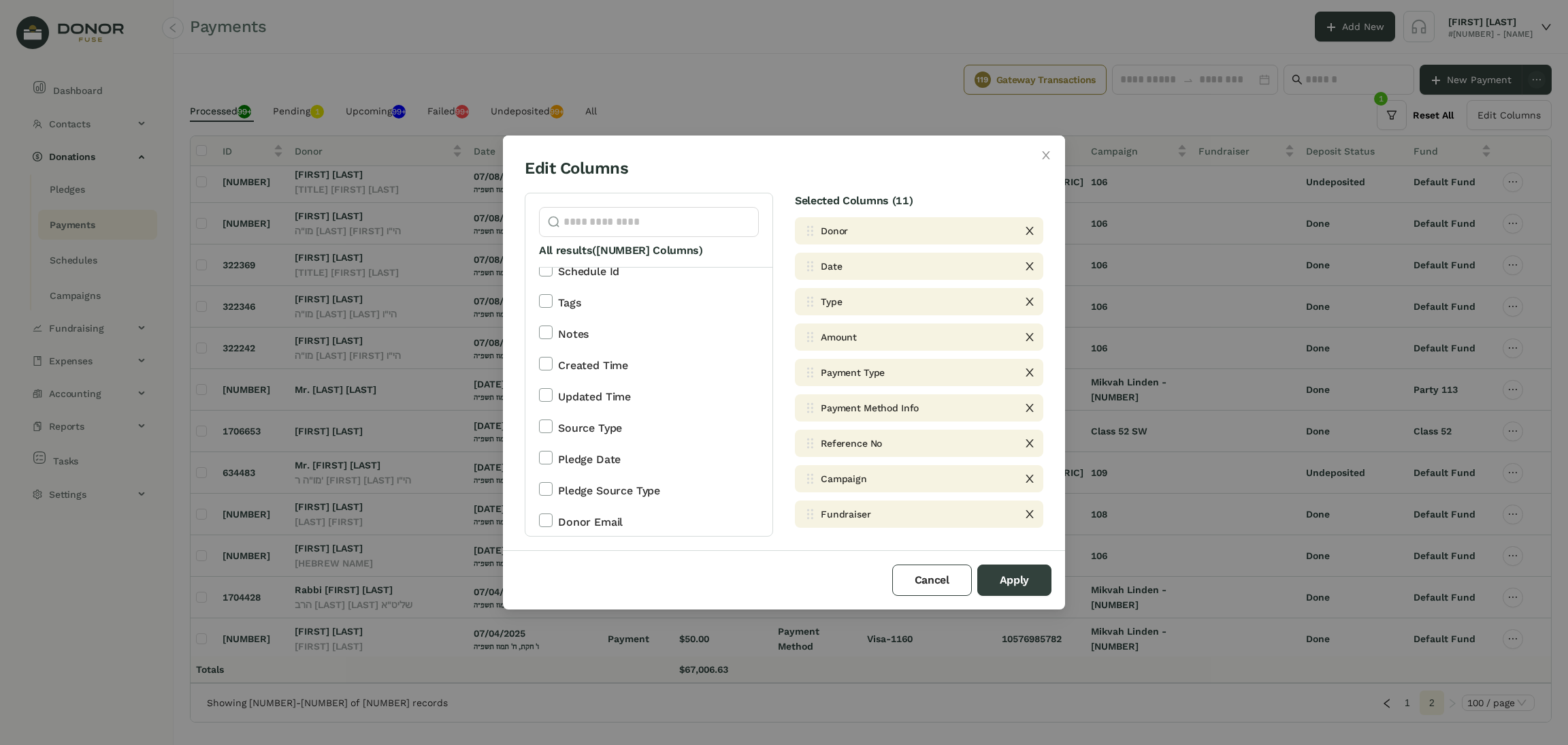 click on "Created Time" at bounding box center [593, 366] 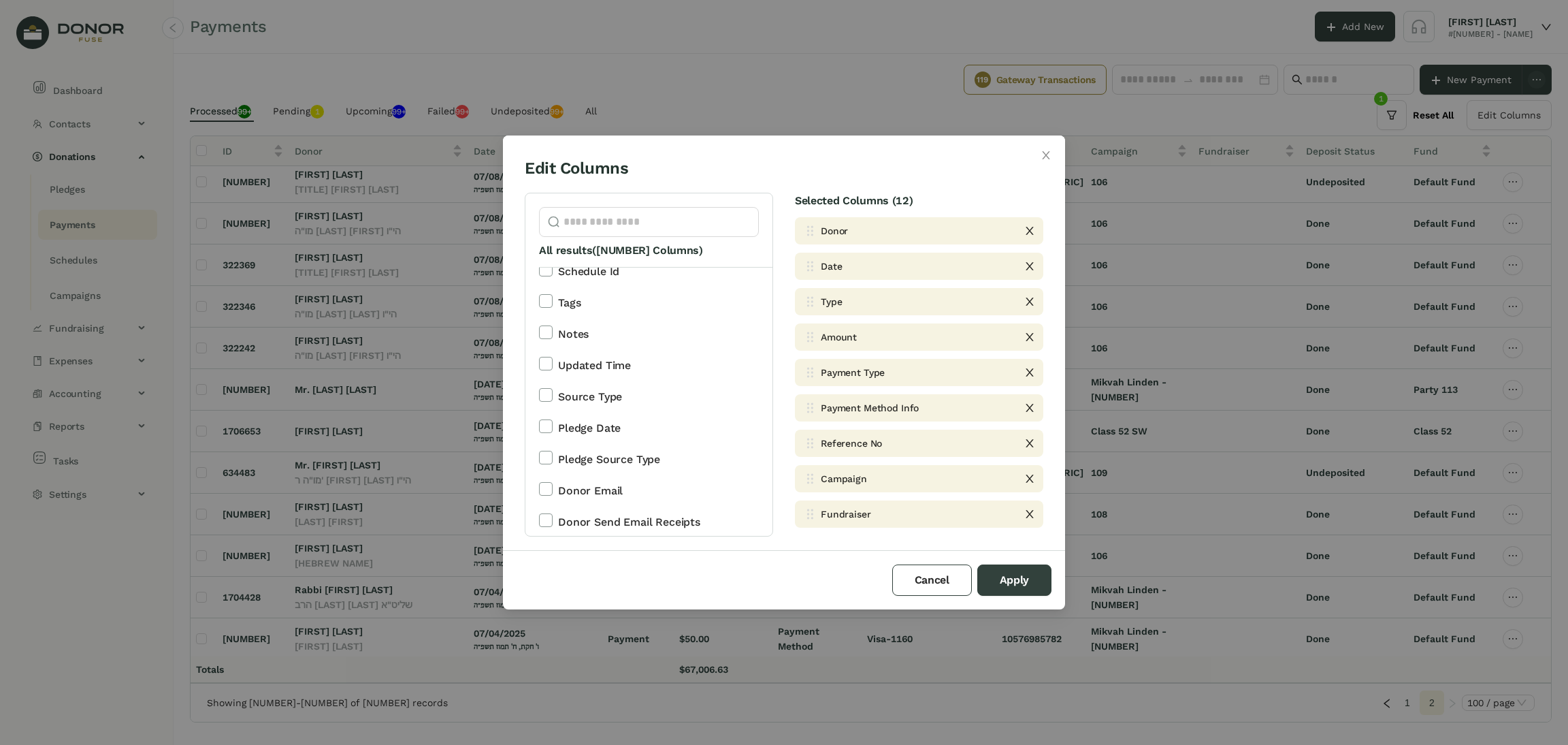 click on "Updated Time" at bounding box center [594, 366] 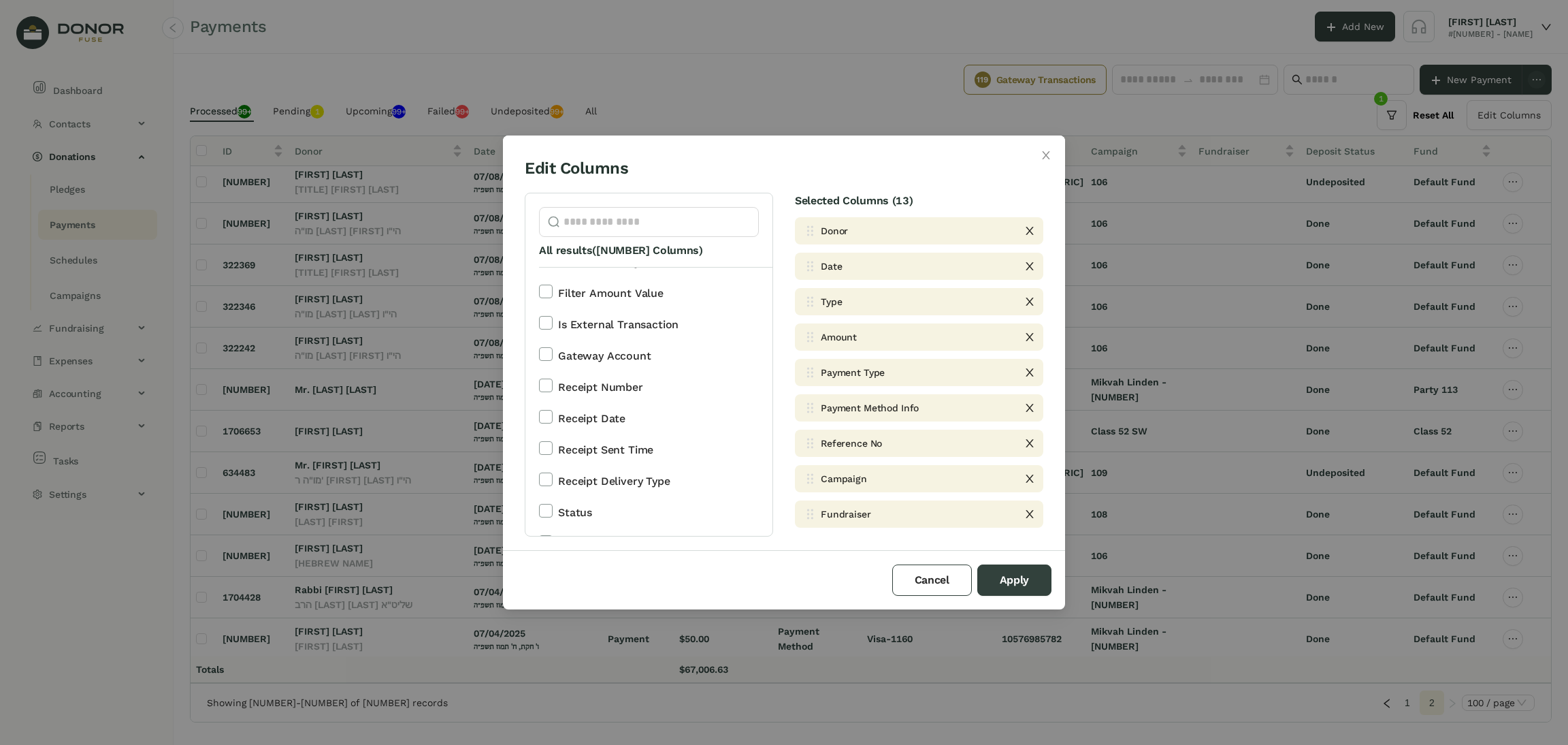scroll, scrollTop: 0, scrollLeft: 0, axis: both 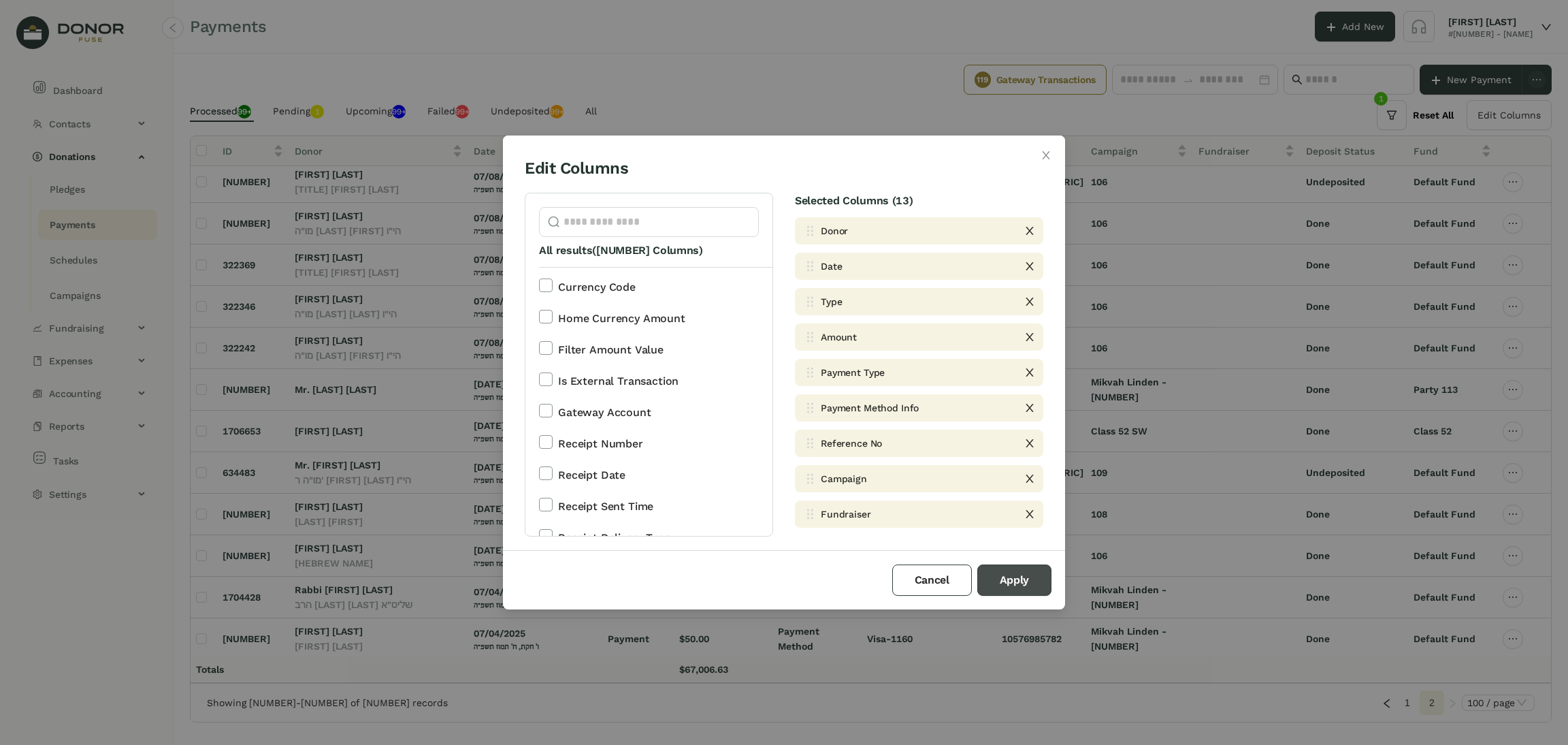 click on "Apply" at bounding box center [1014, 580] 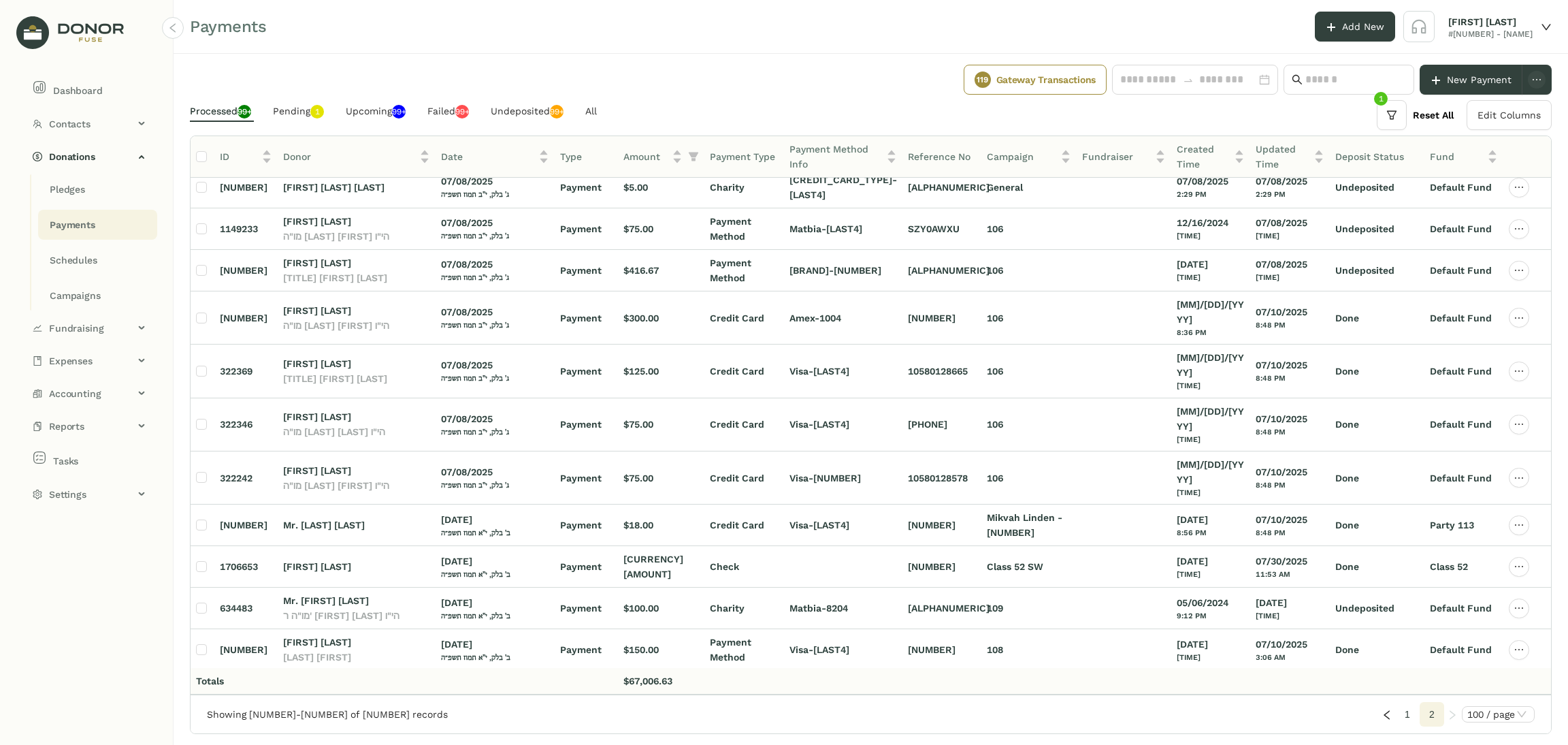 click on "106" 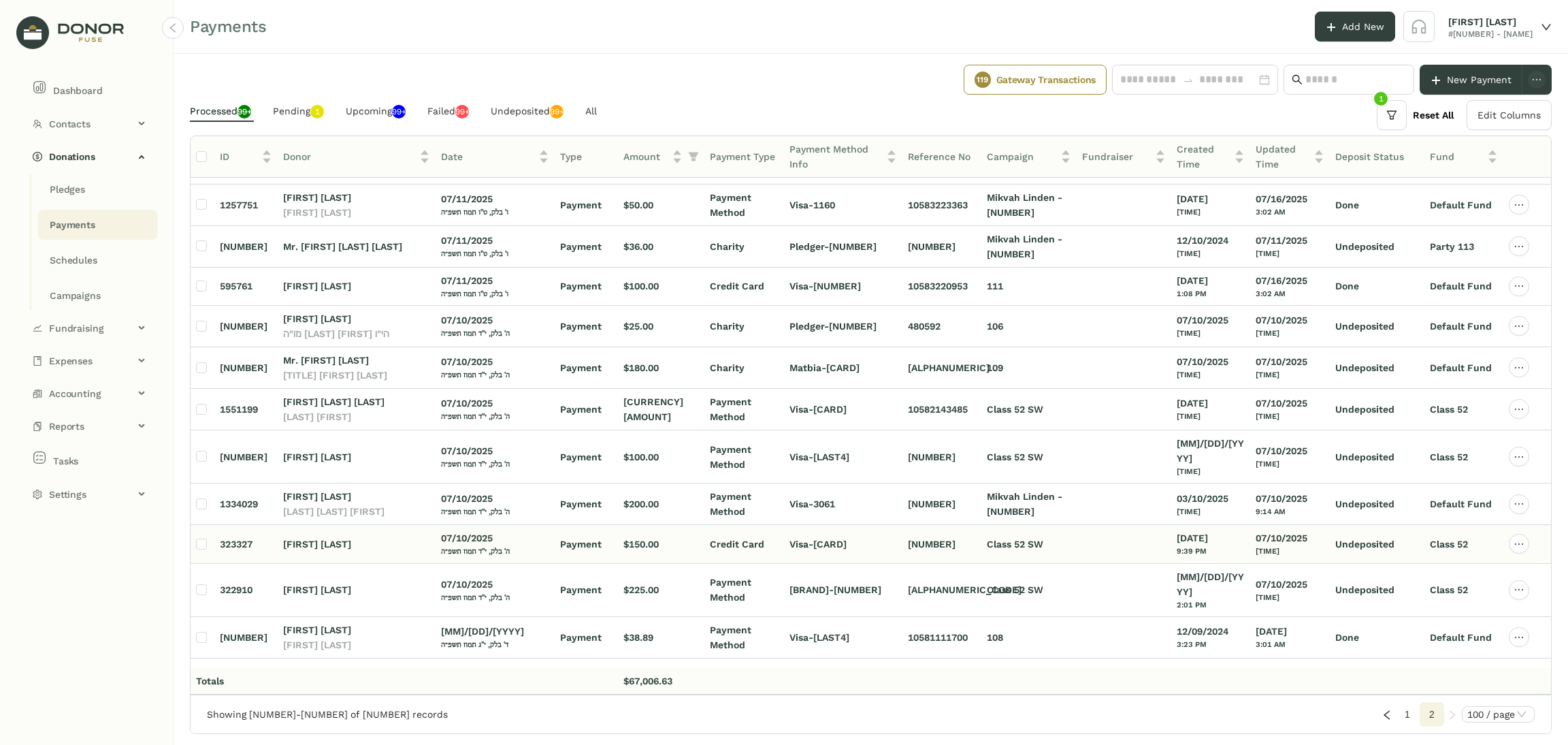 scroll, scrollTop: 0, scrollLeft: 0, axis: both 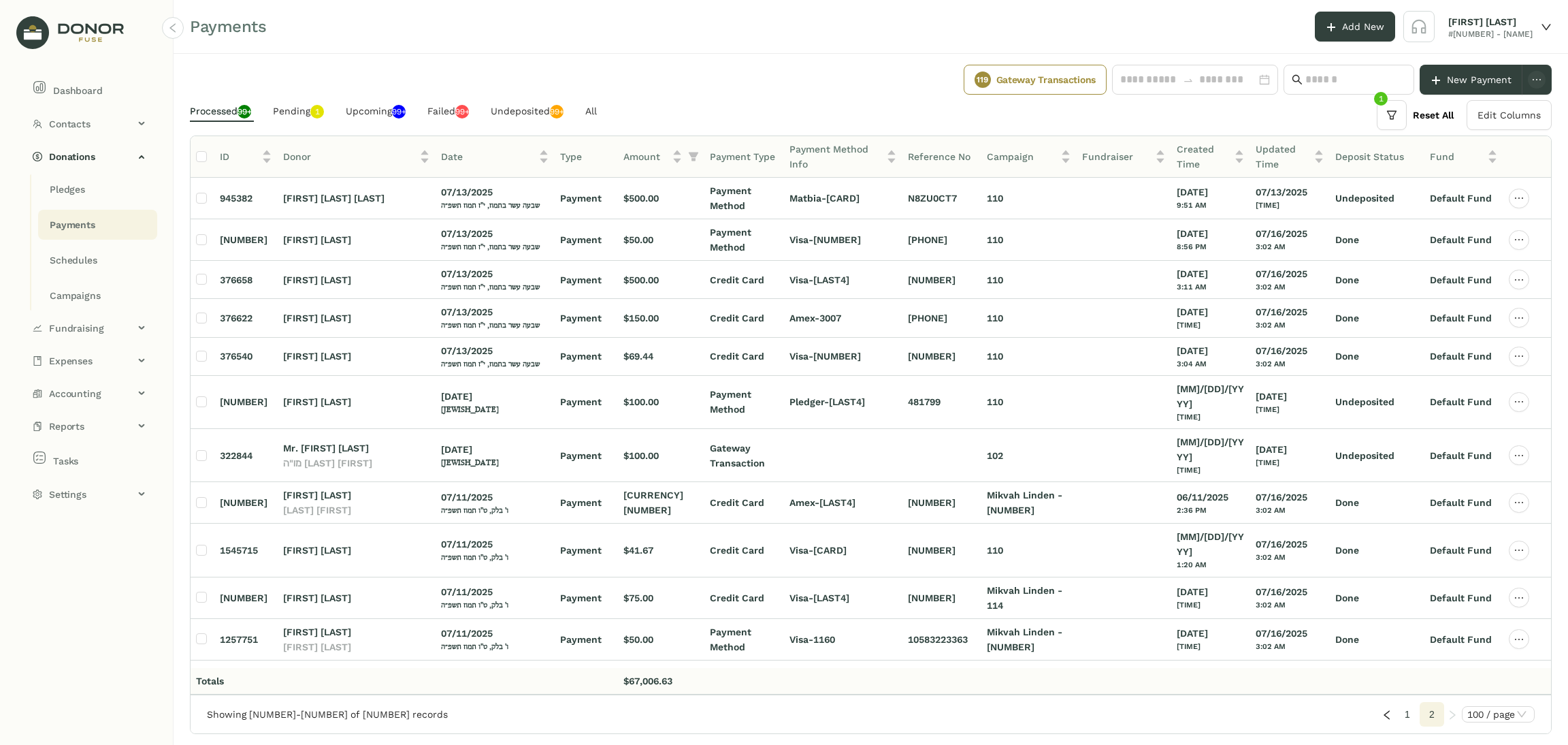 click on "1" 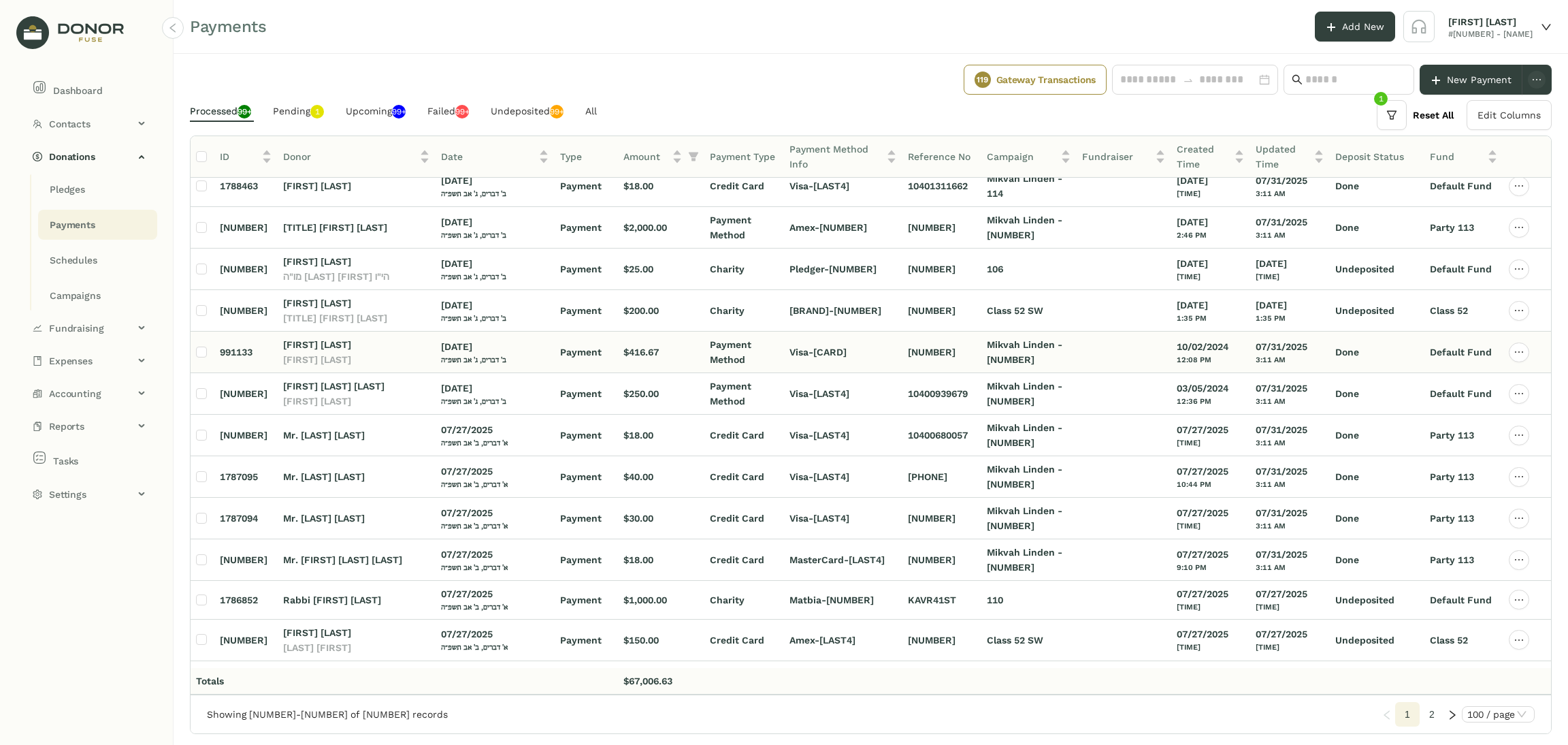 scroll, scrollTop: 0, scrollLeft: 0, axis: both 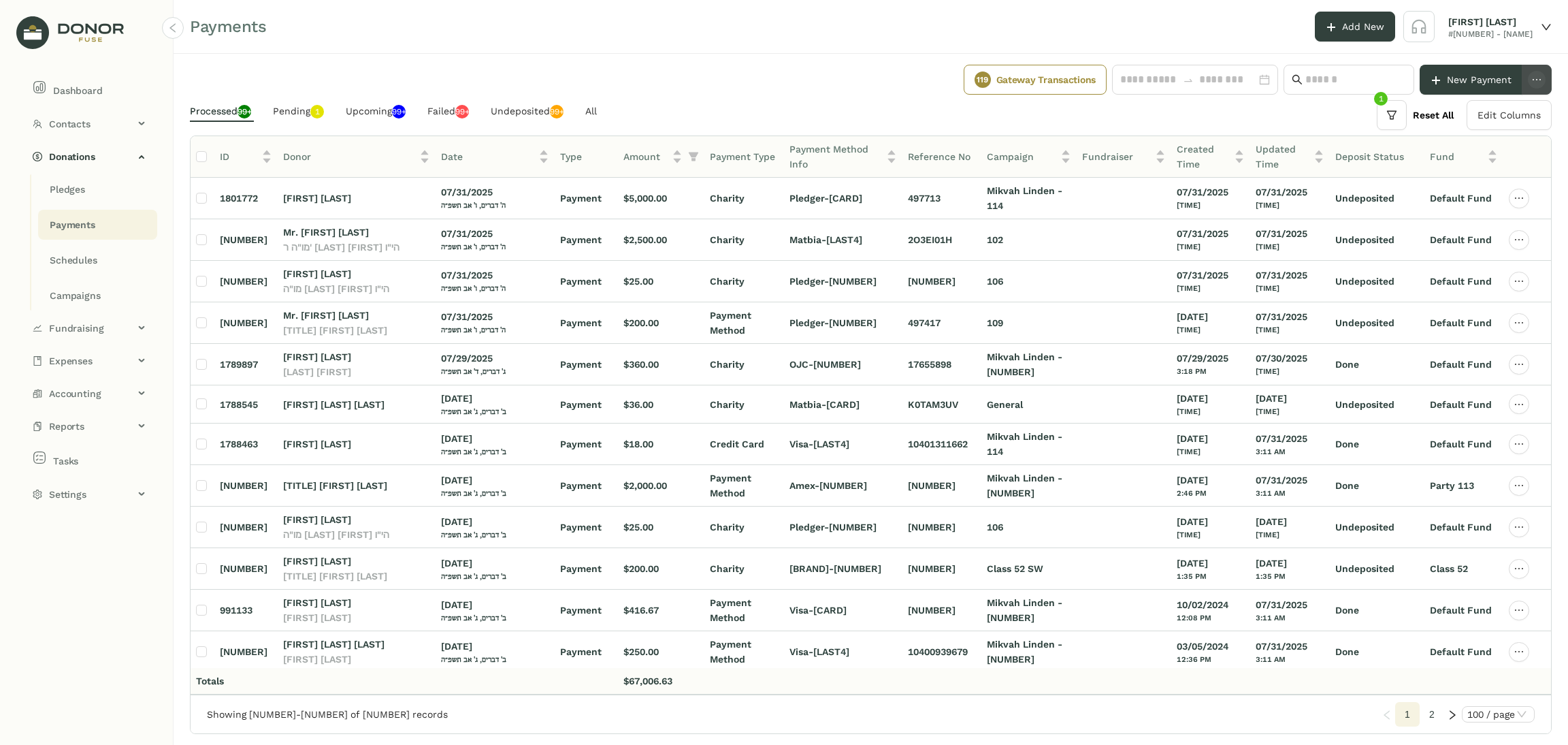 click 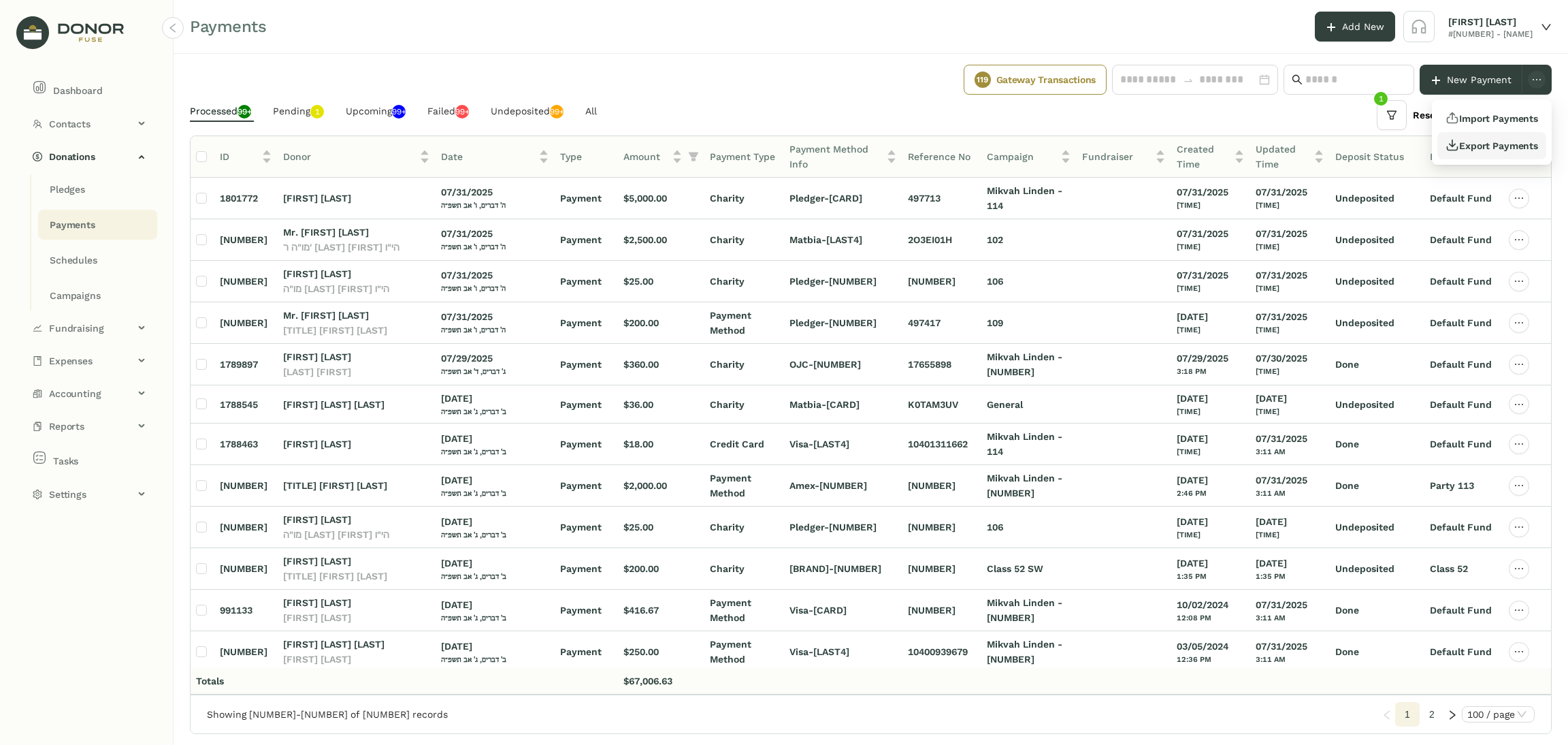 click on "Export Payments" at bounding box center (1492, 146) 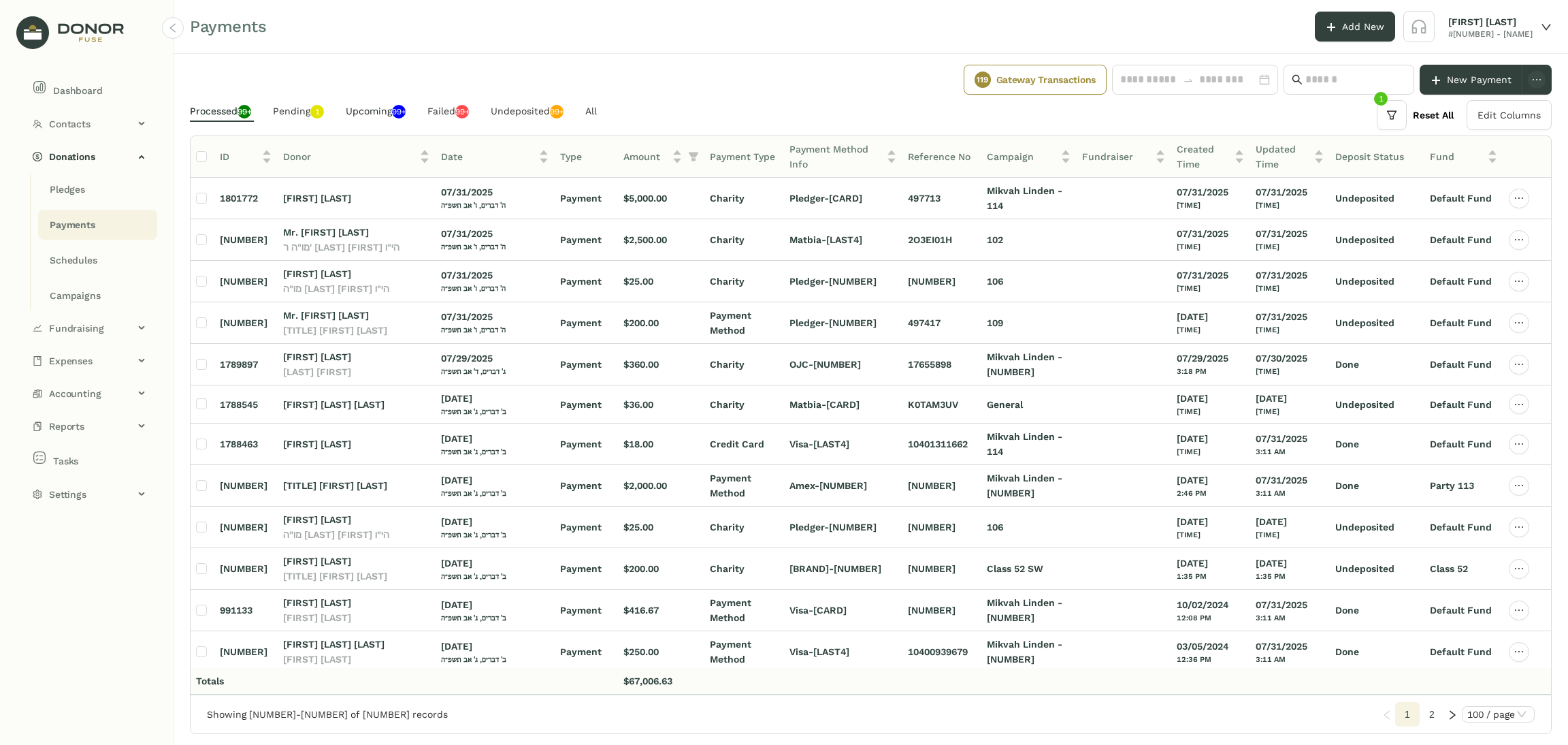 click on "Upcoming  99+" 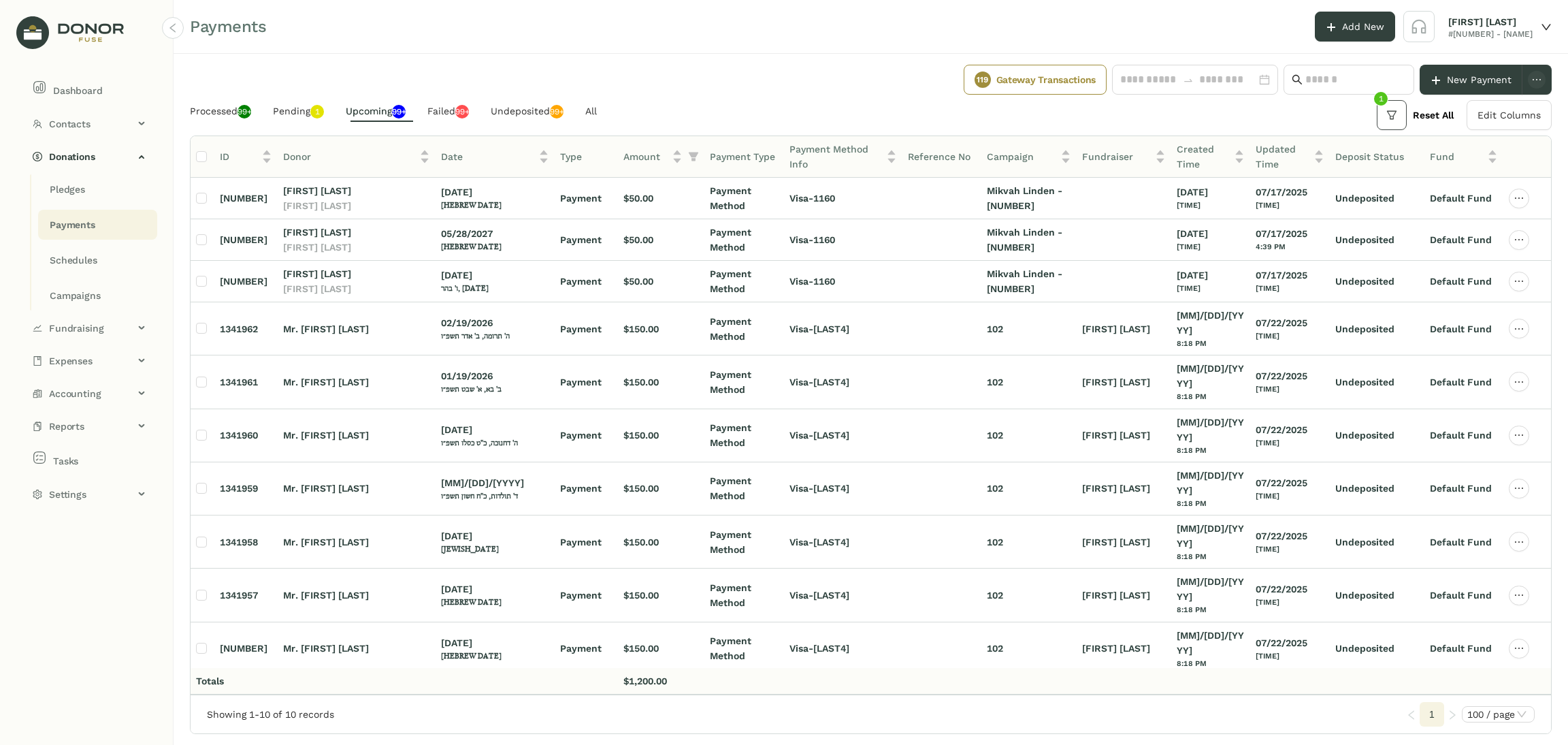 click 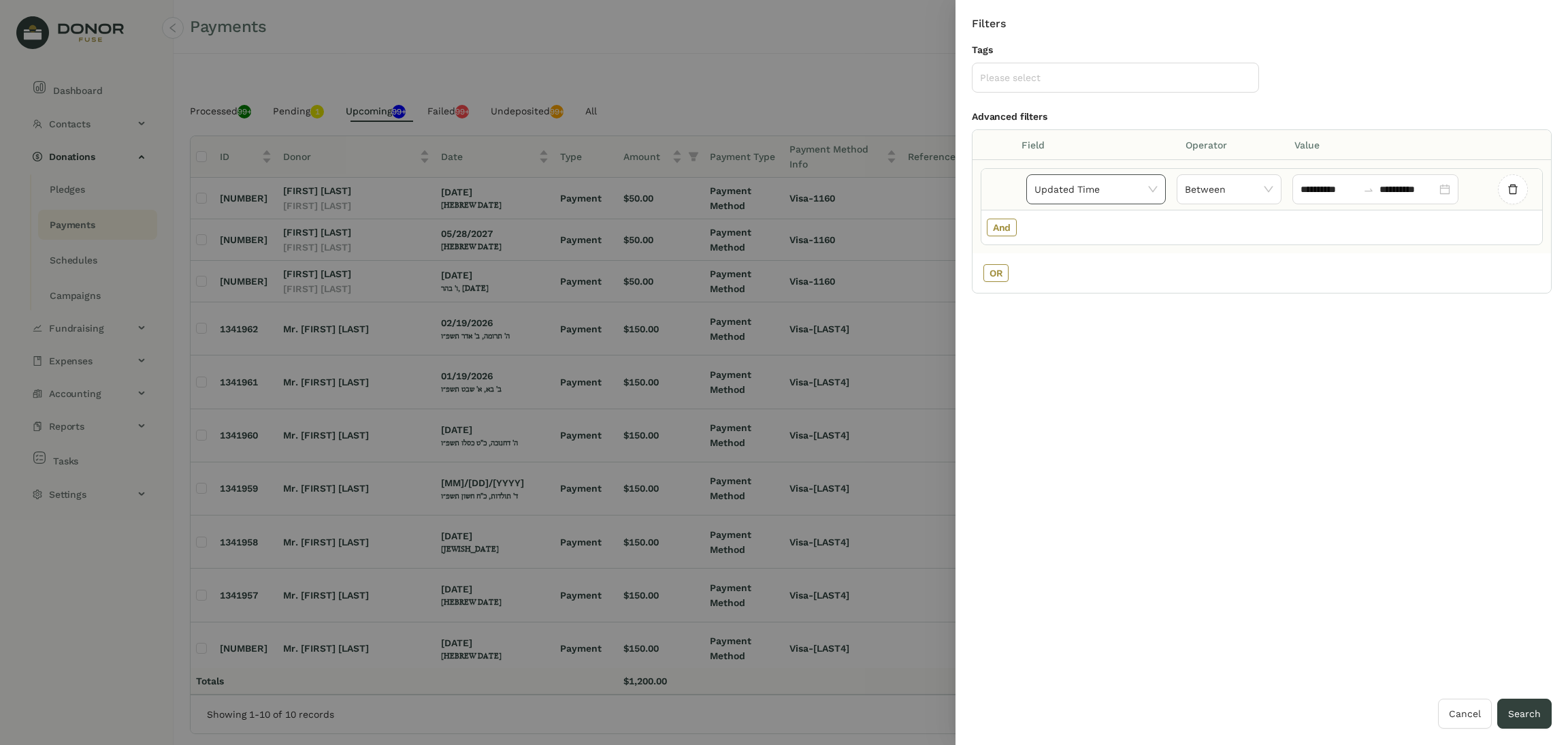 click 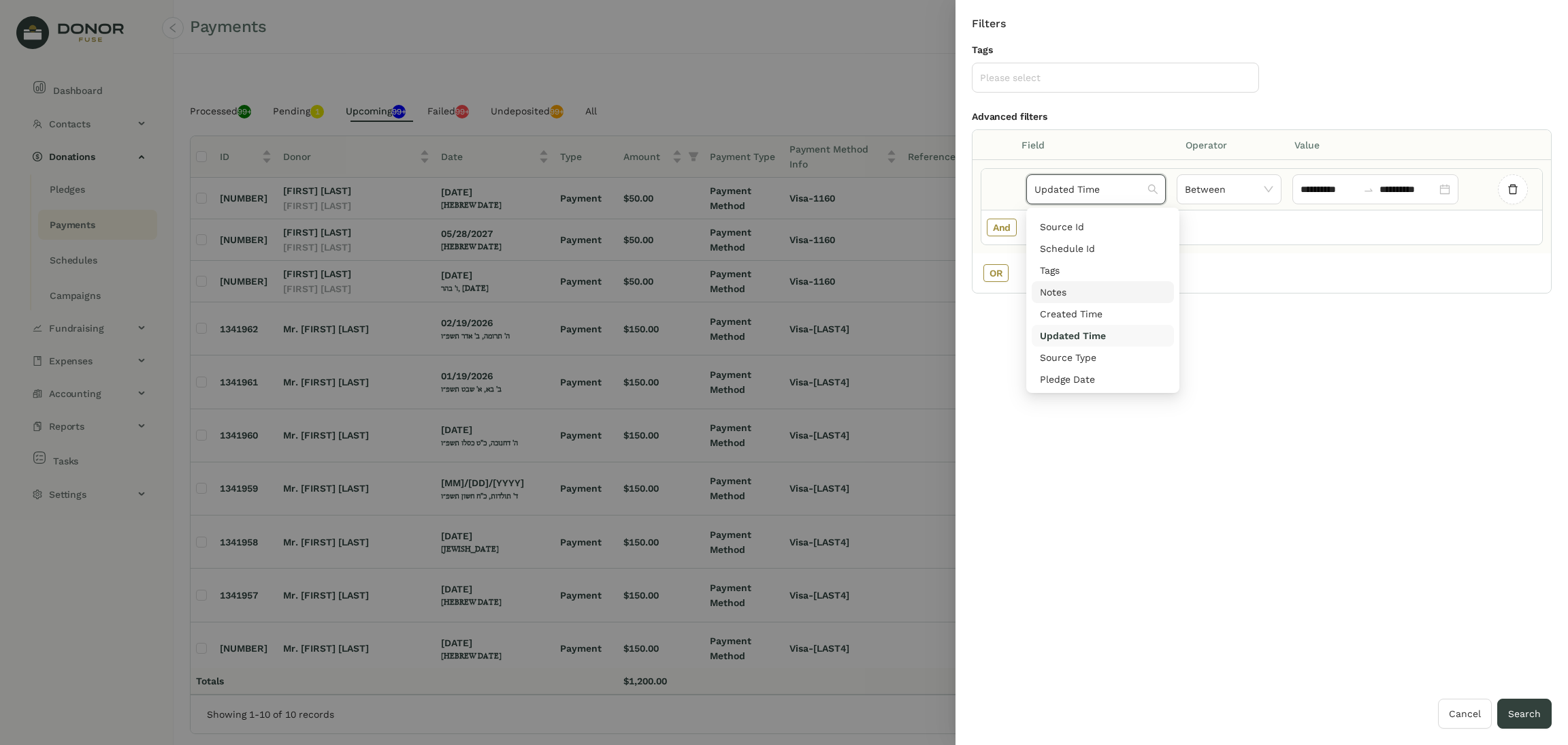 scroll, scrollTop: 476, scrollLeft: 0, axis: vertical 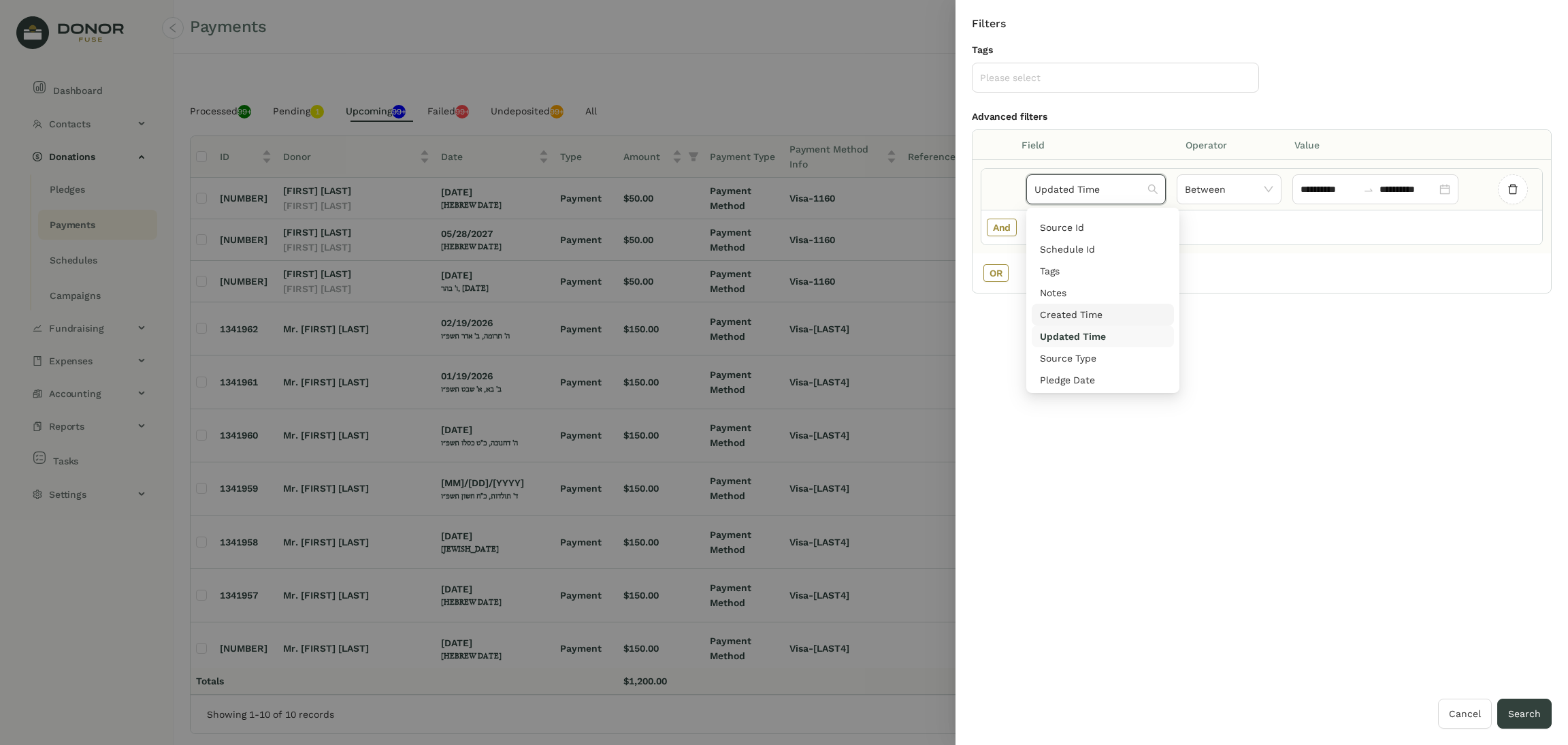 click on "Created Time" at bounding box center (1102, 315) 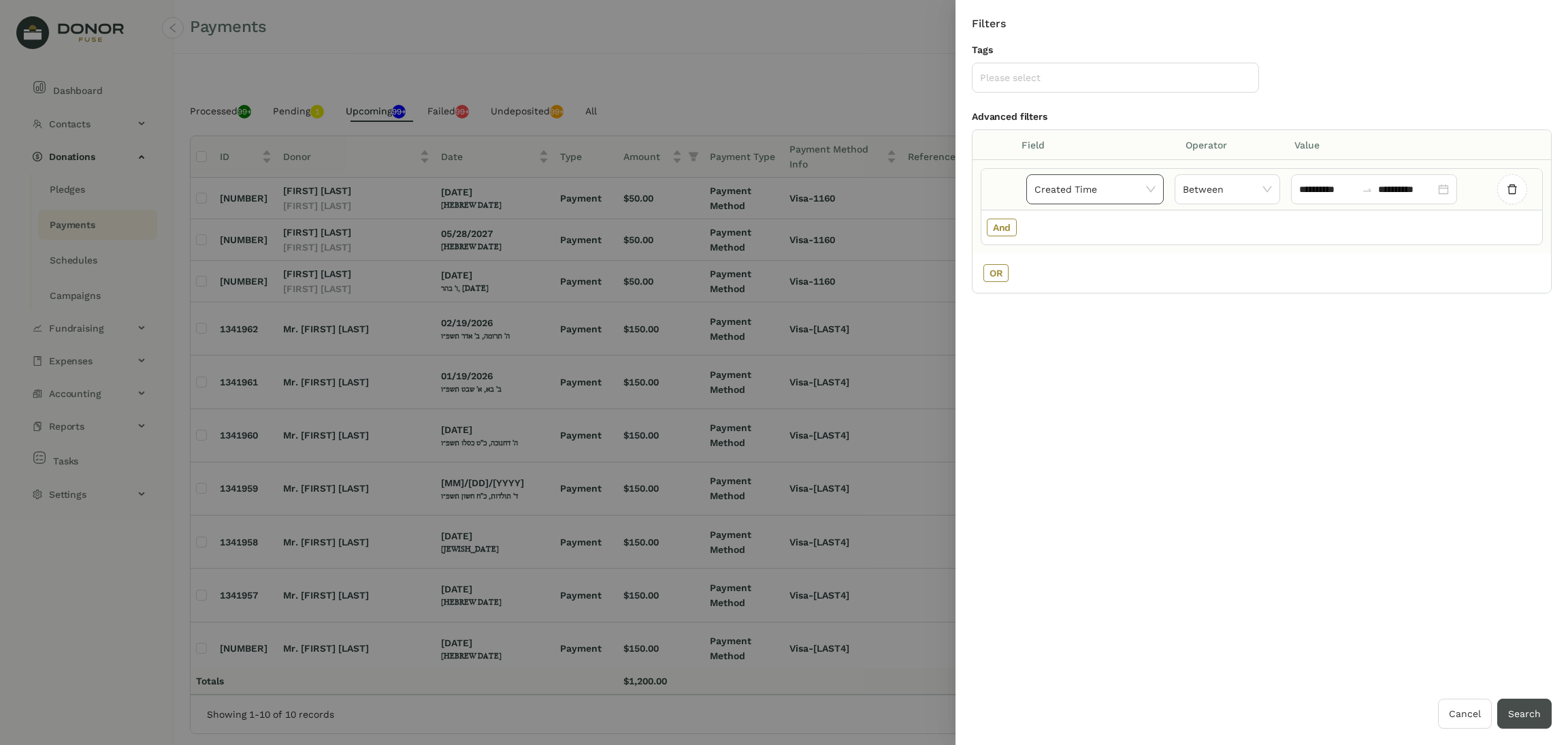 click on "Search" at bounding box center (1524, 714) 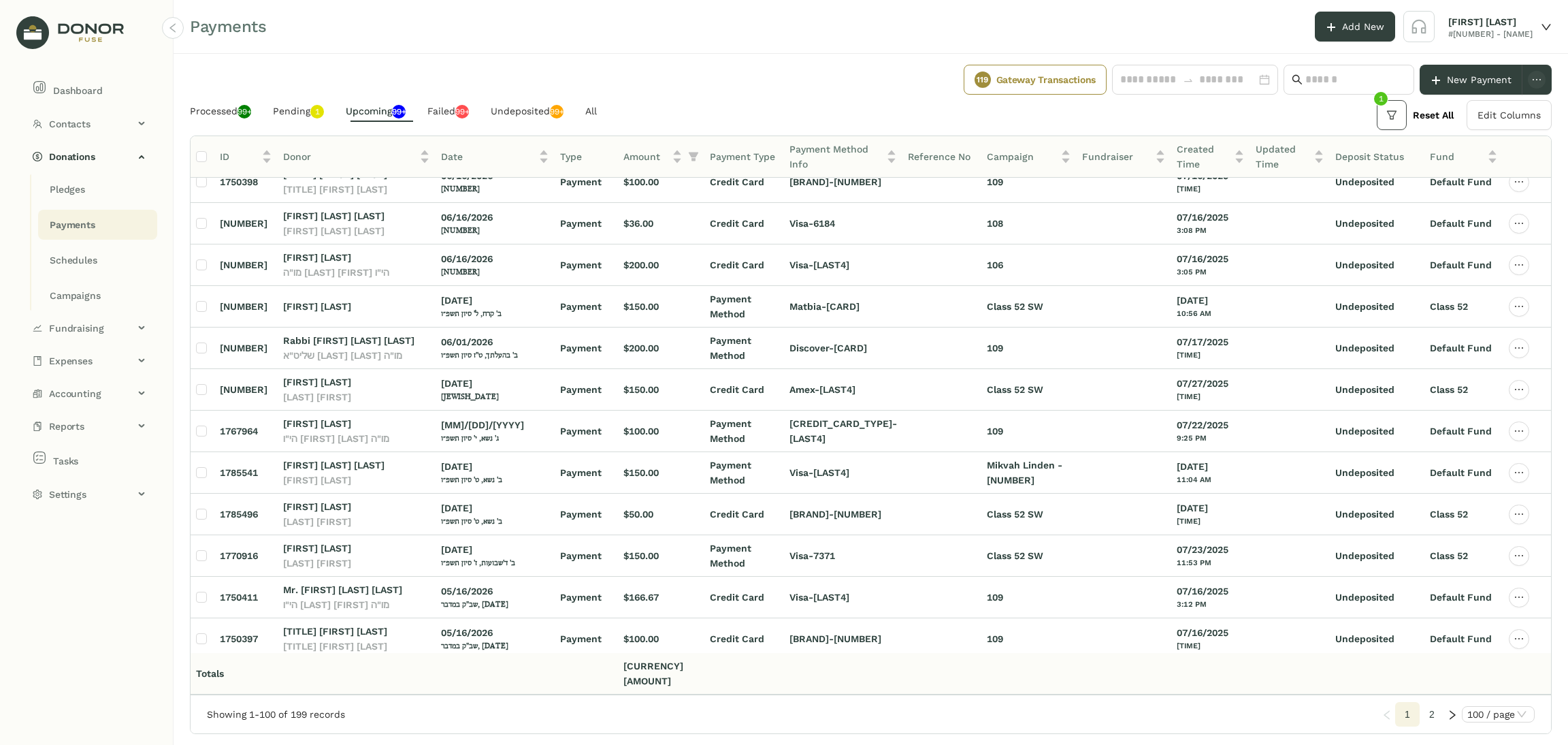 scroll, scrollTop: 3691, scrollLeft: 0, axis: vertical 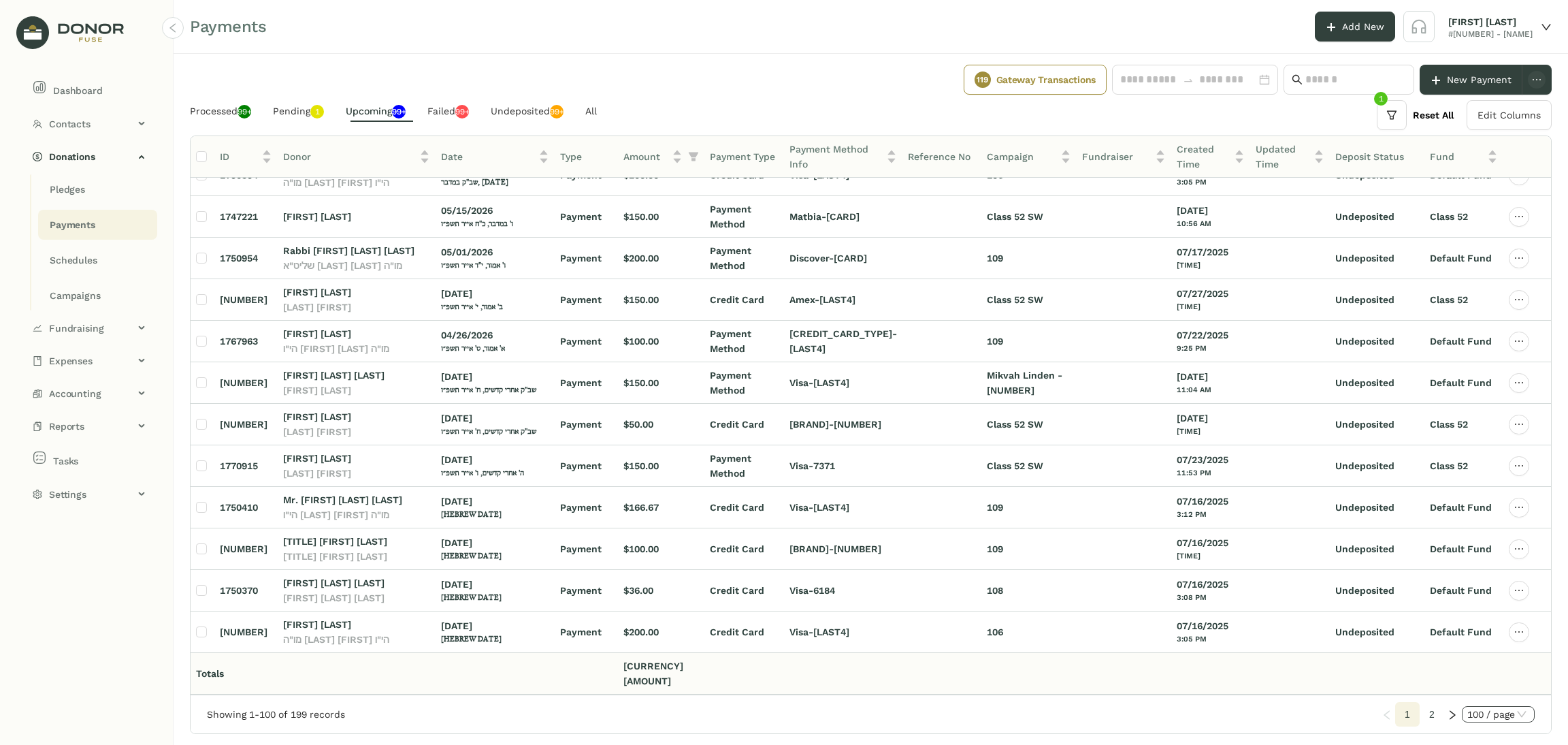 click on "100 / page" 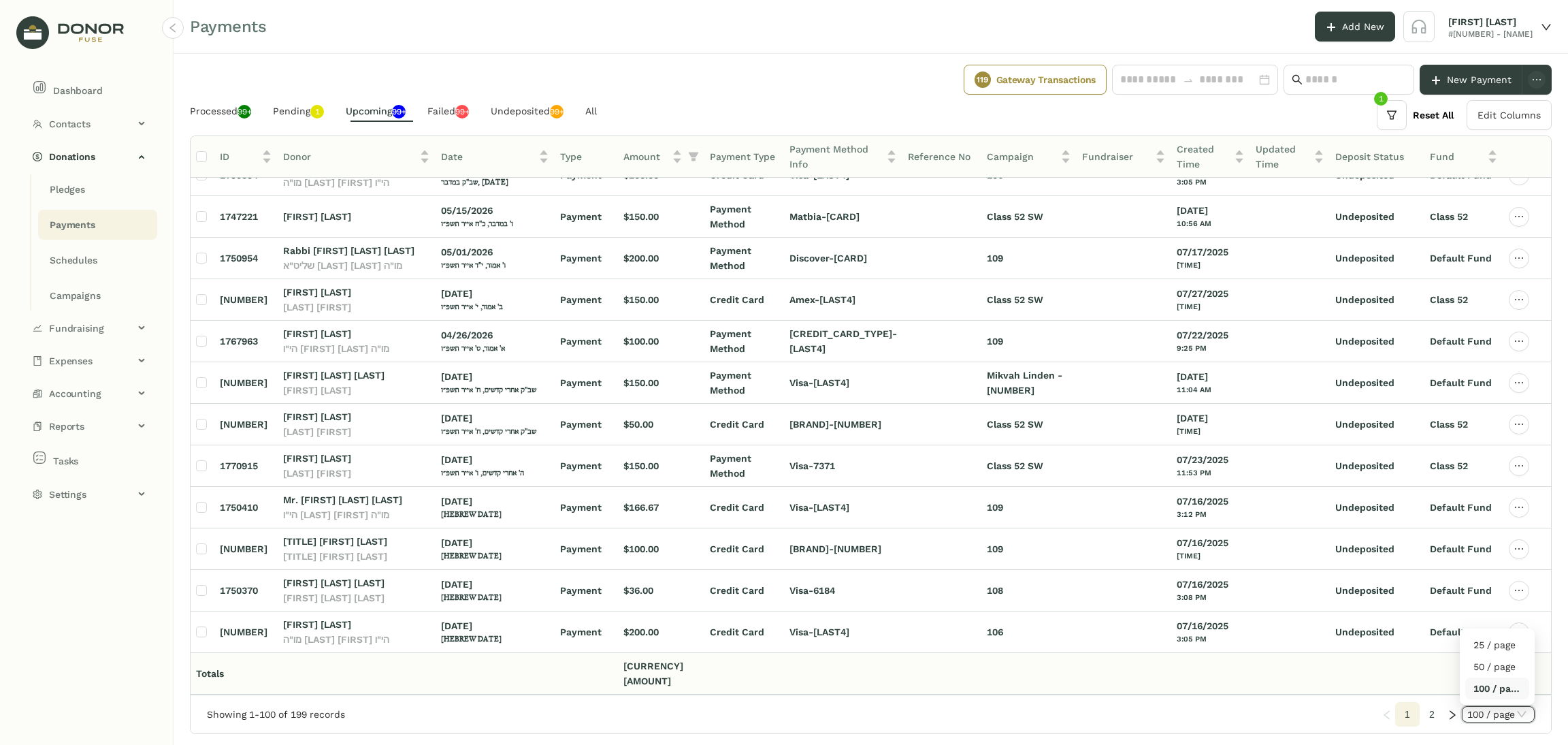 click on "100 / page" at bounding box center [1497, 688] 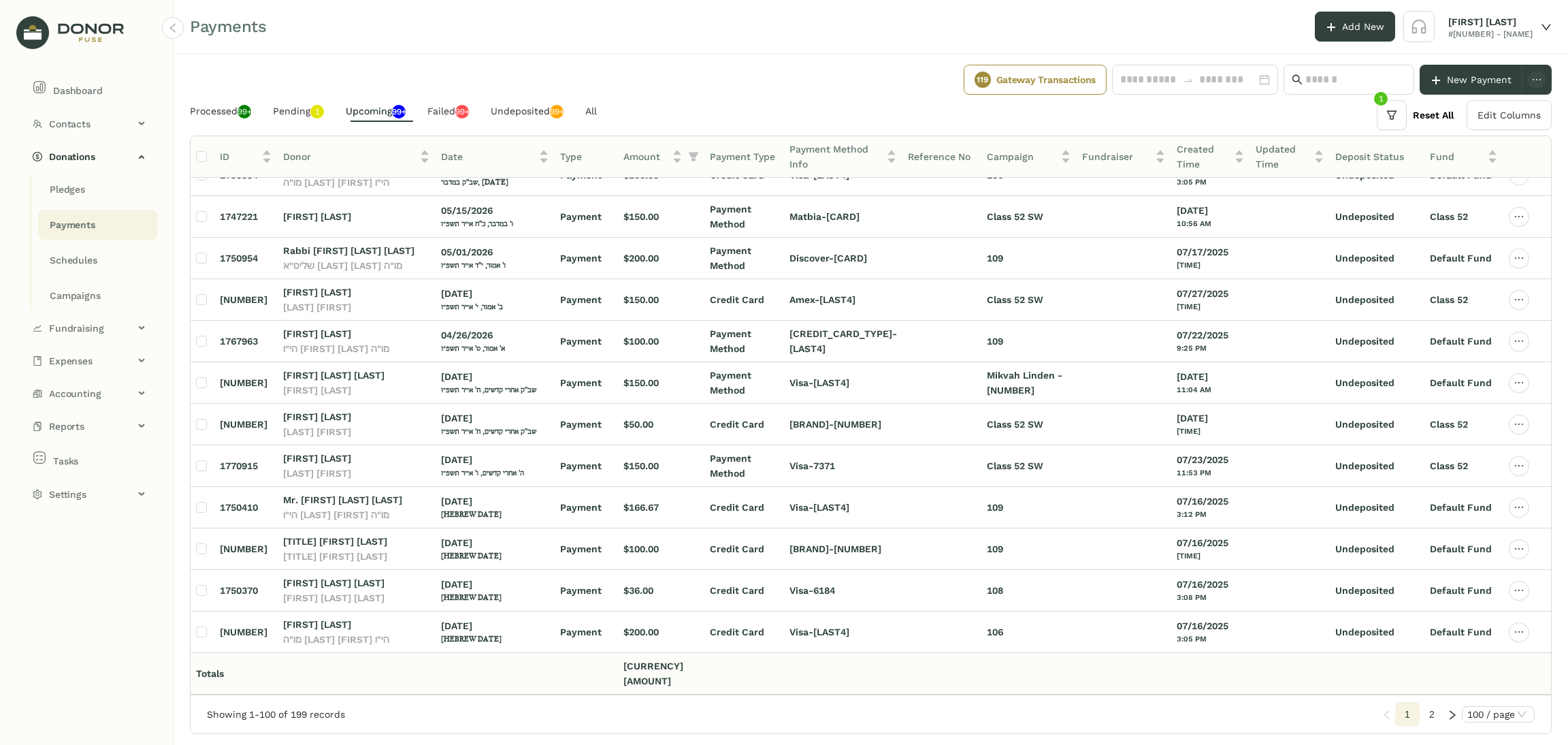 click on "2" 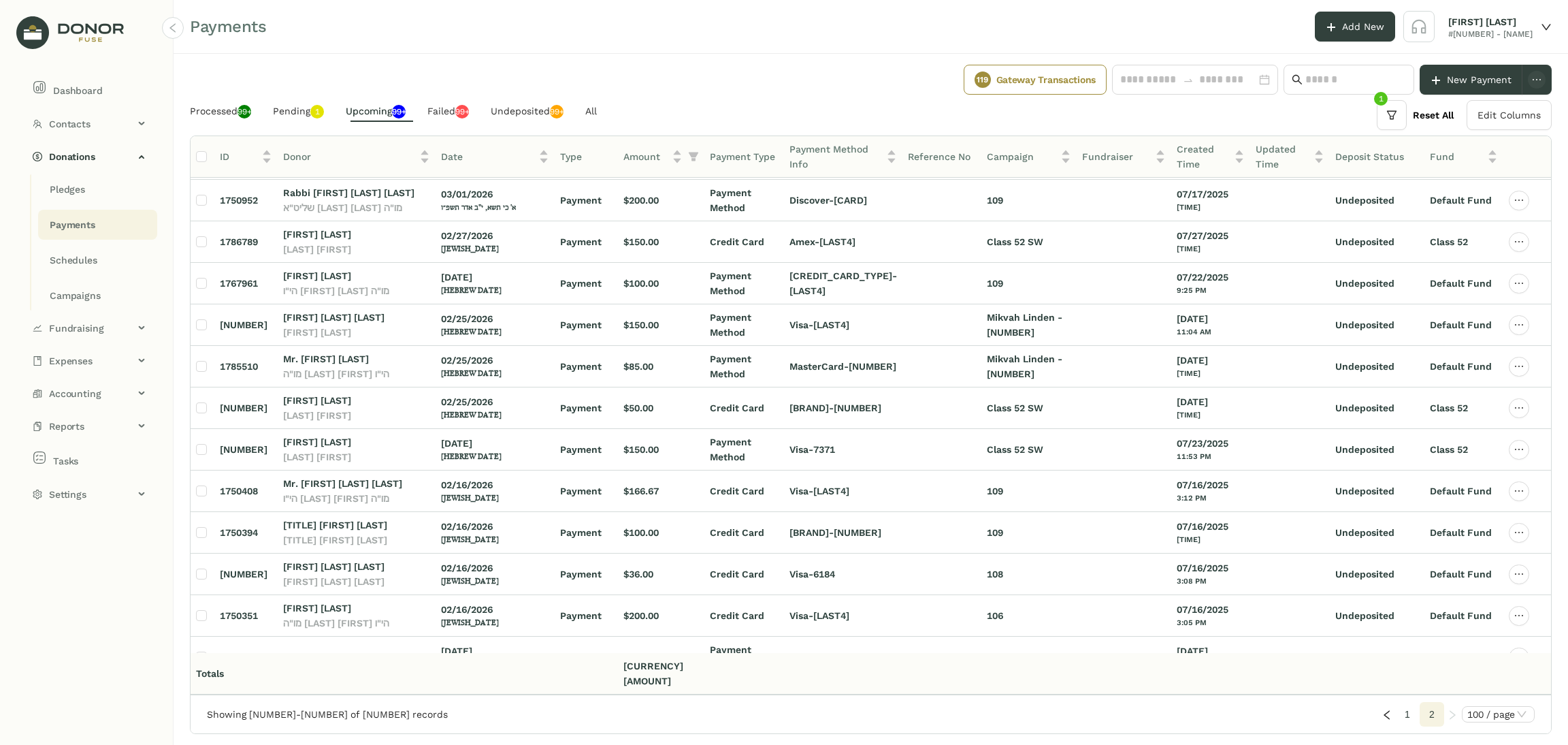 scroll, scrollTop: 0, scrollLeft: 0, axis: both 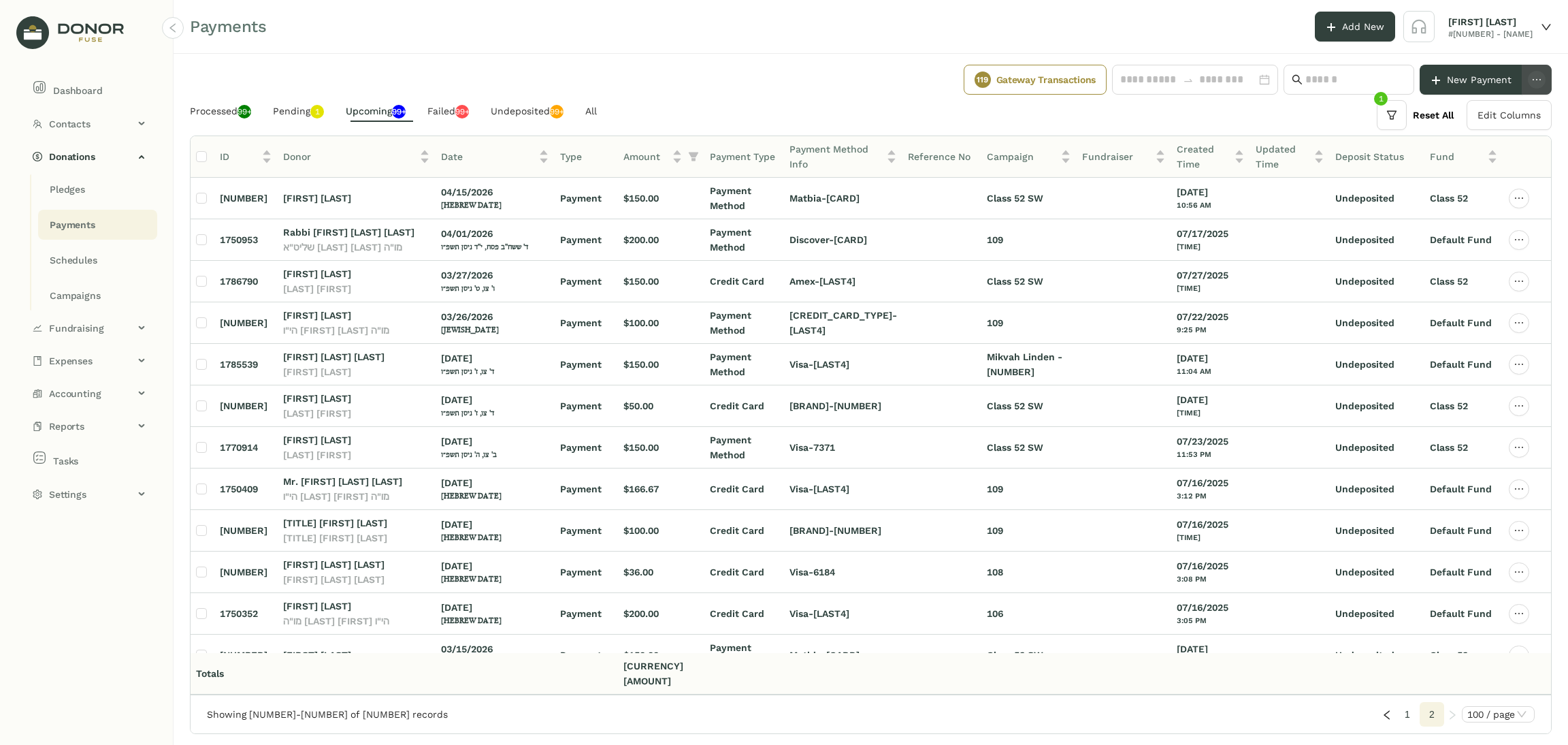click 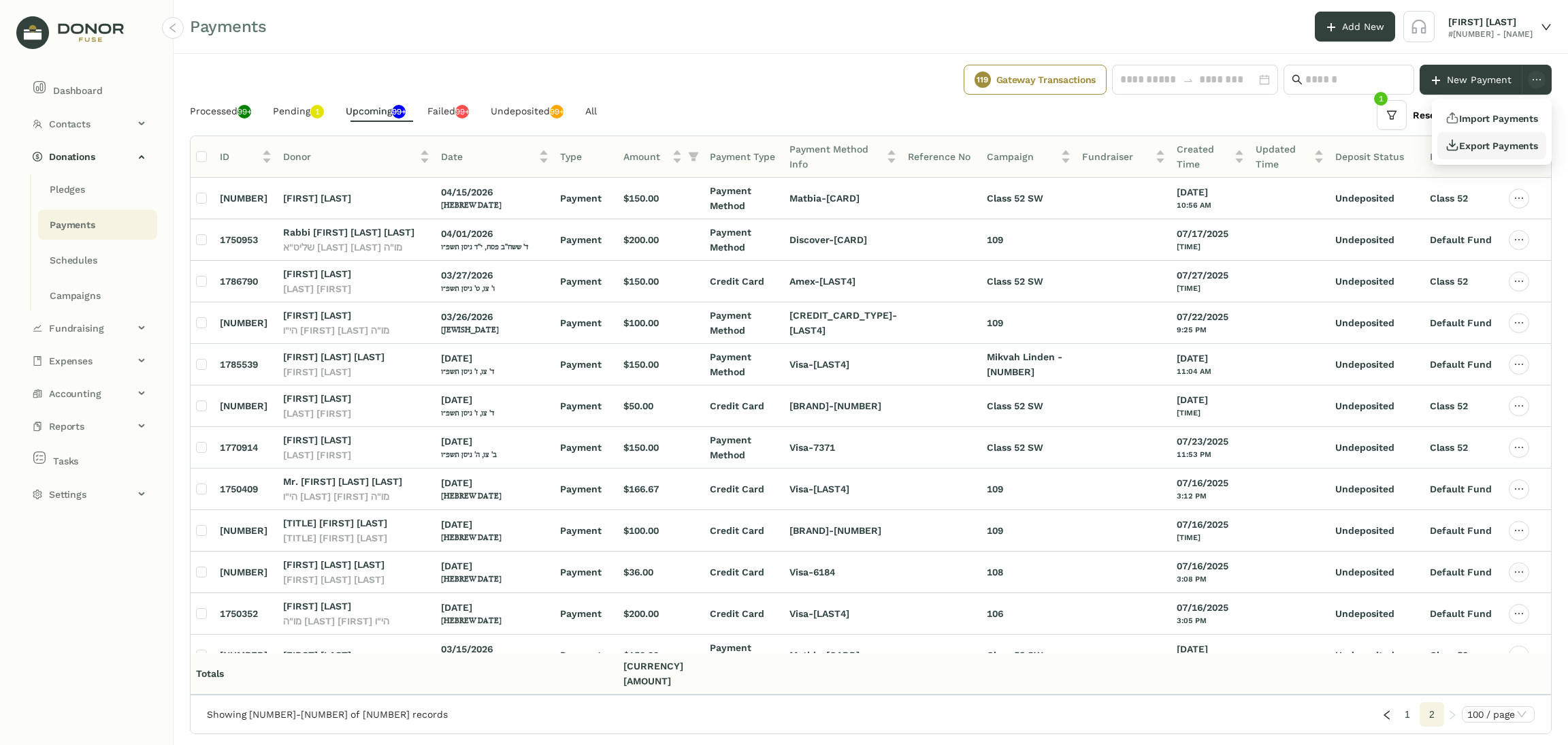 click on "Export Payments" at bounding box center [1492, 146] 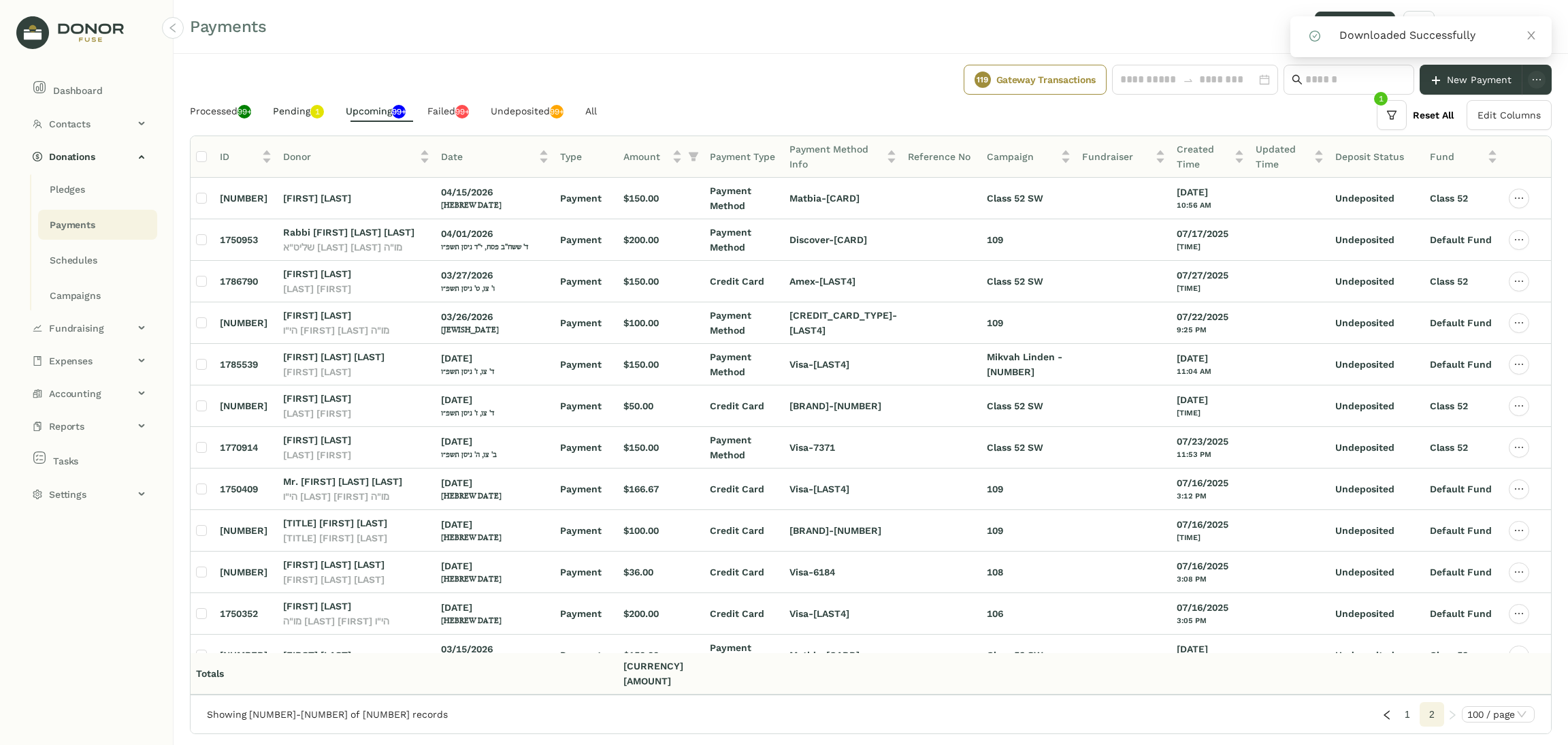 click on "Pending   0   1   2   3   4   5   6   7   8   9" 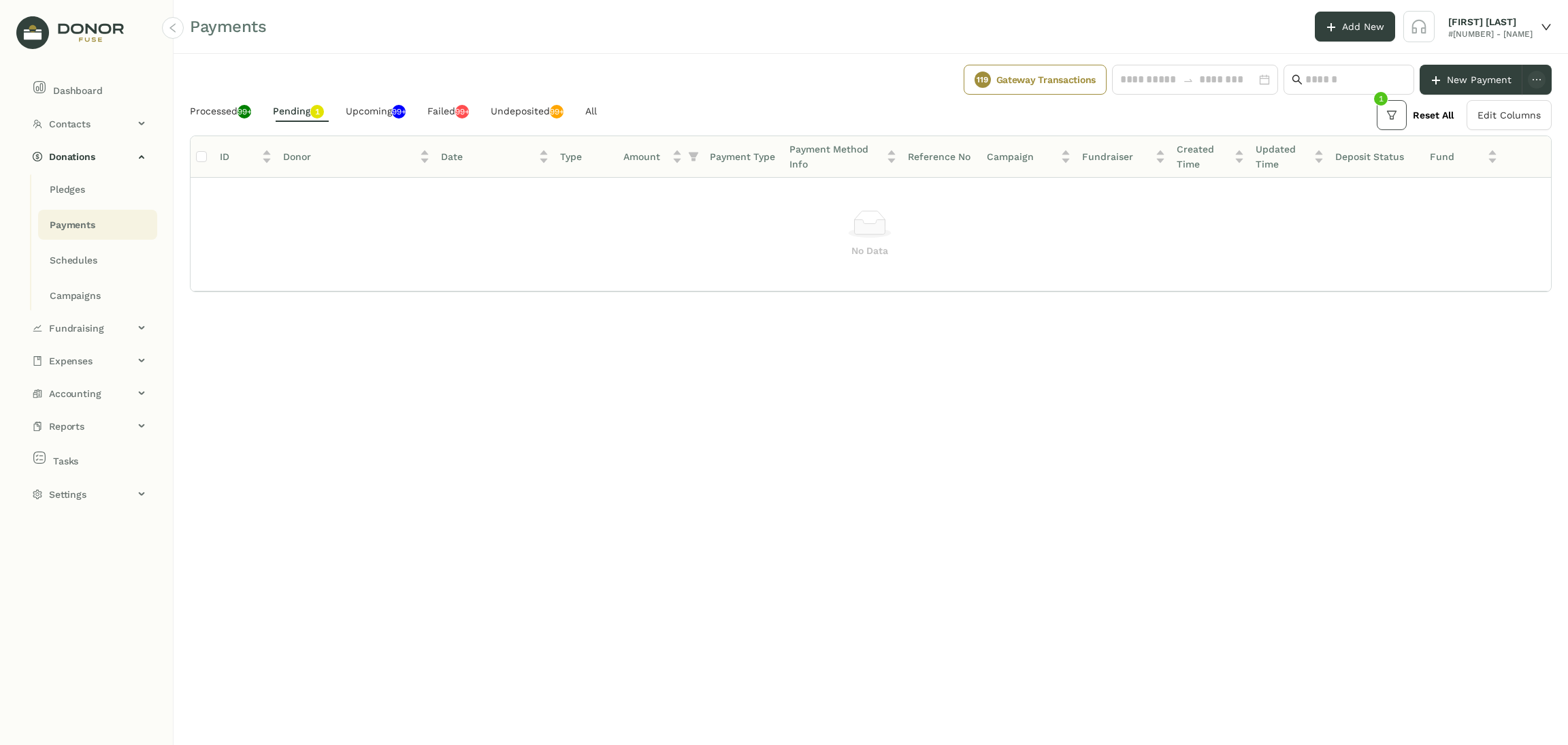 click 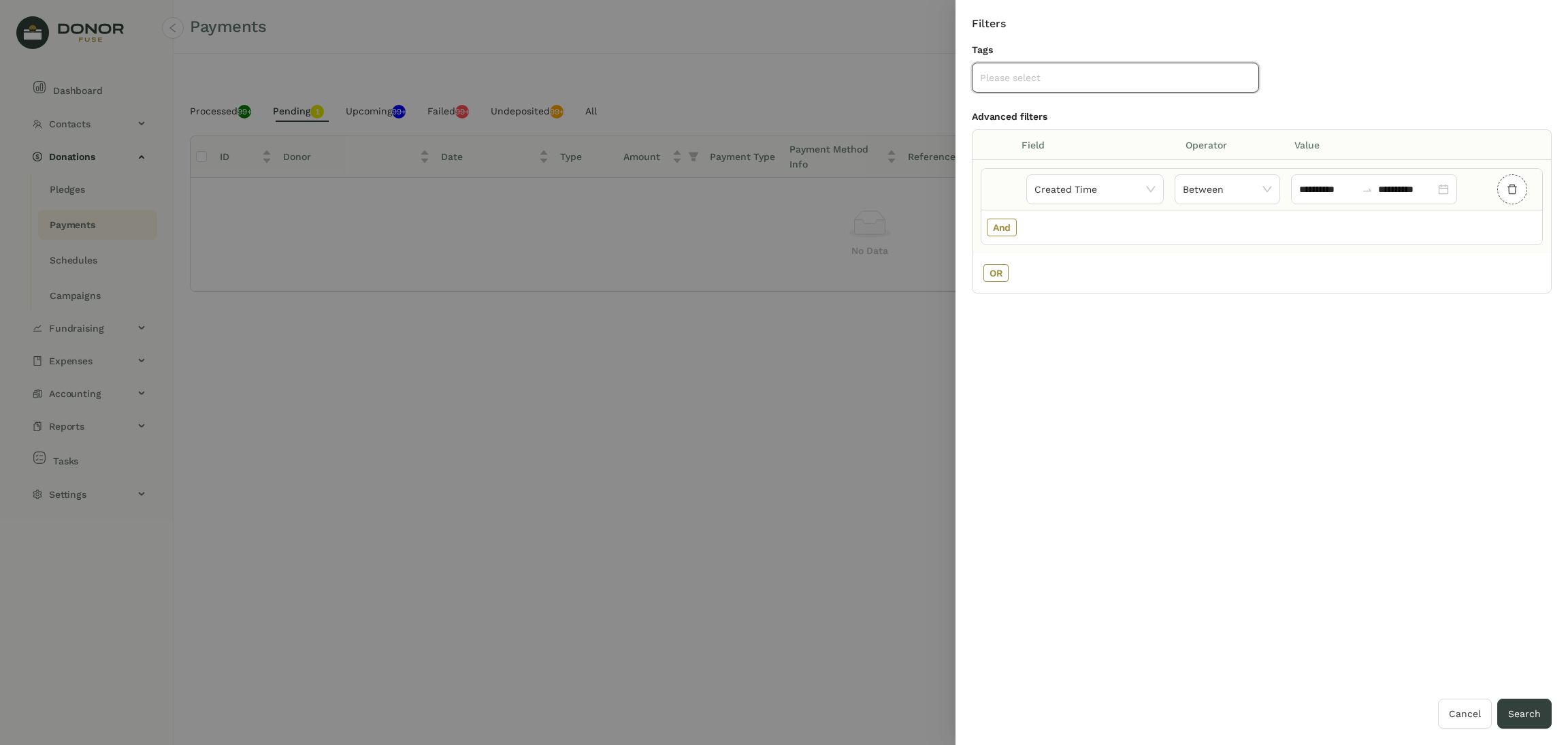 click 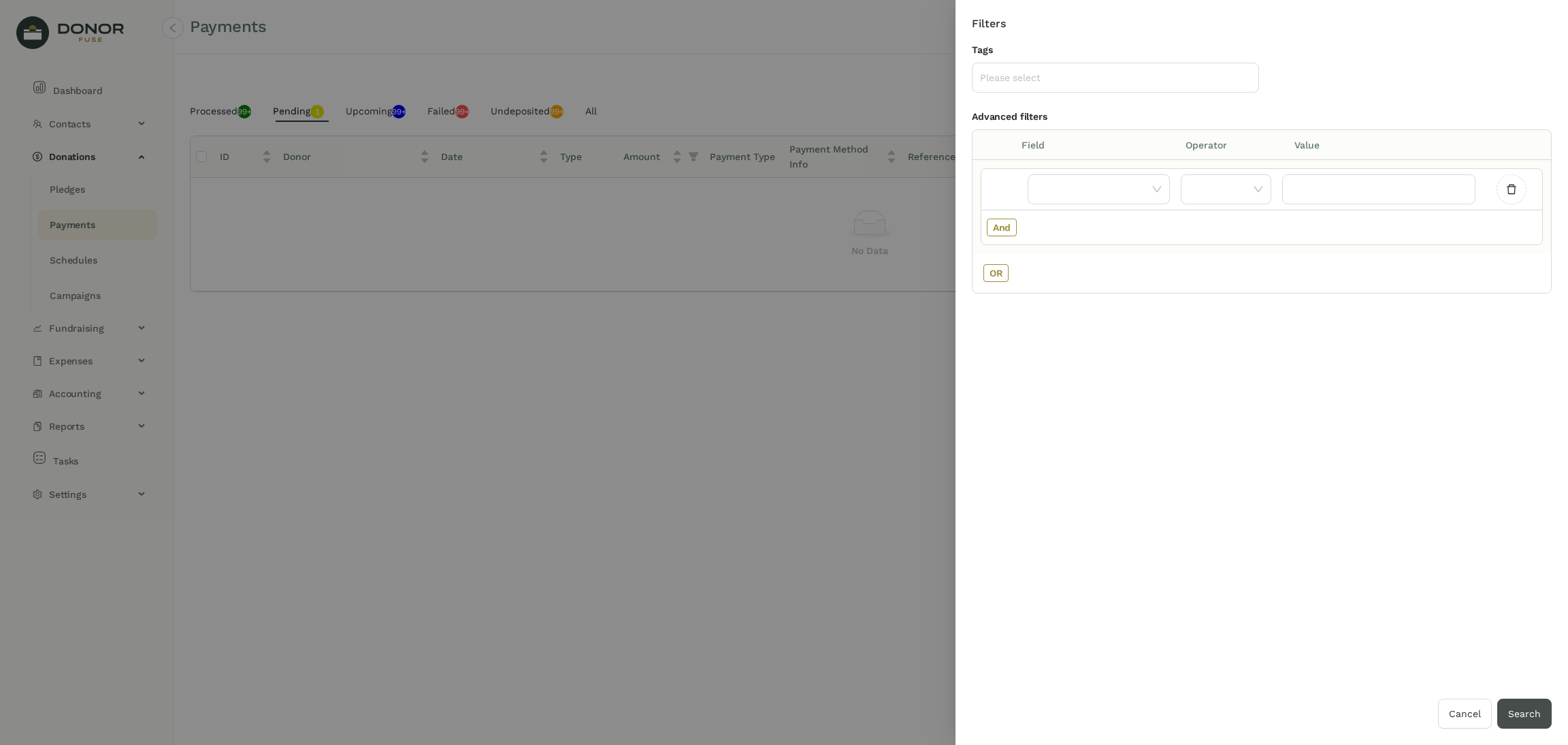 click on "Search" at bounding box center [1524, 714] 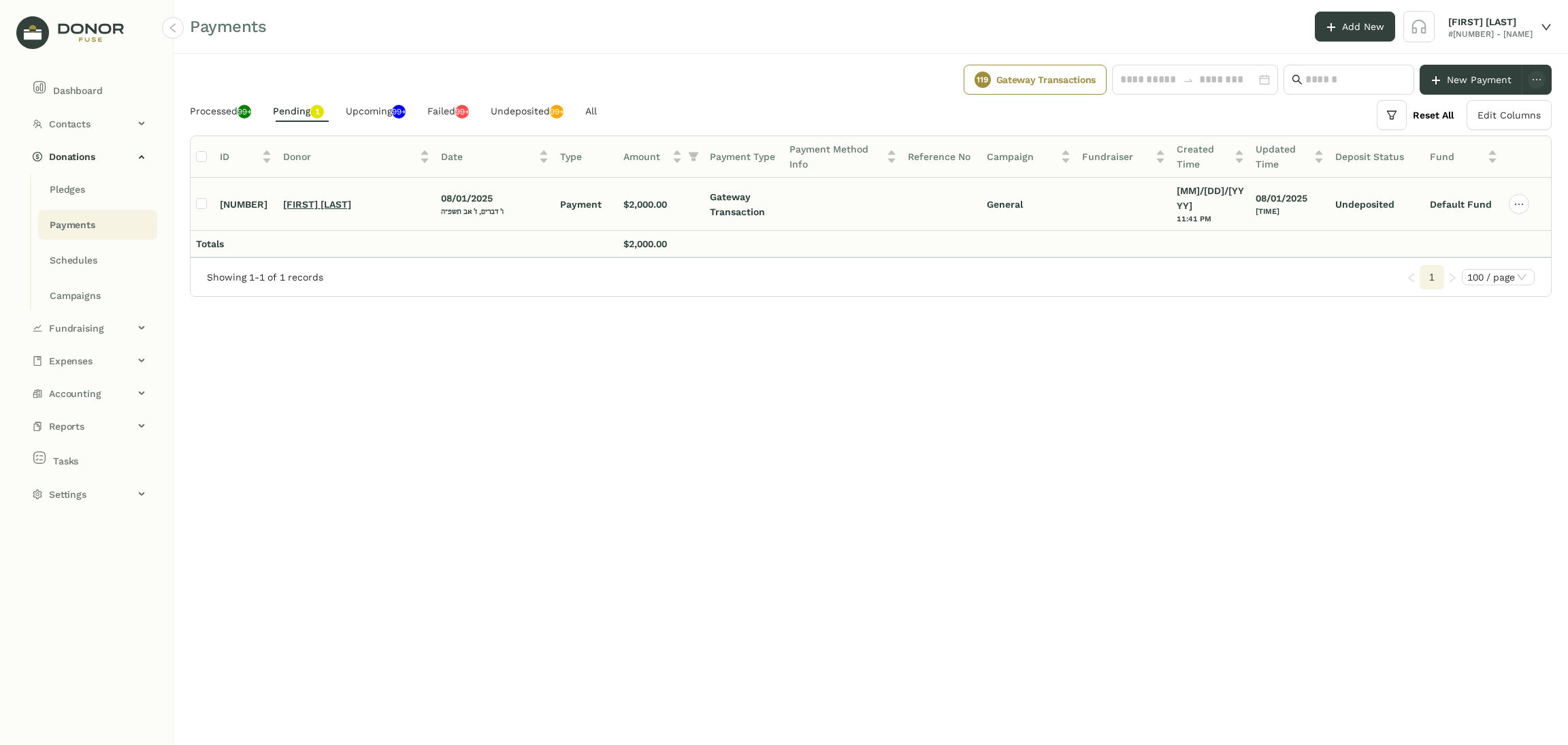 click on "[FIRST] [LAST]" 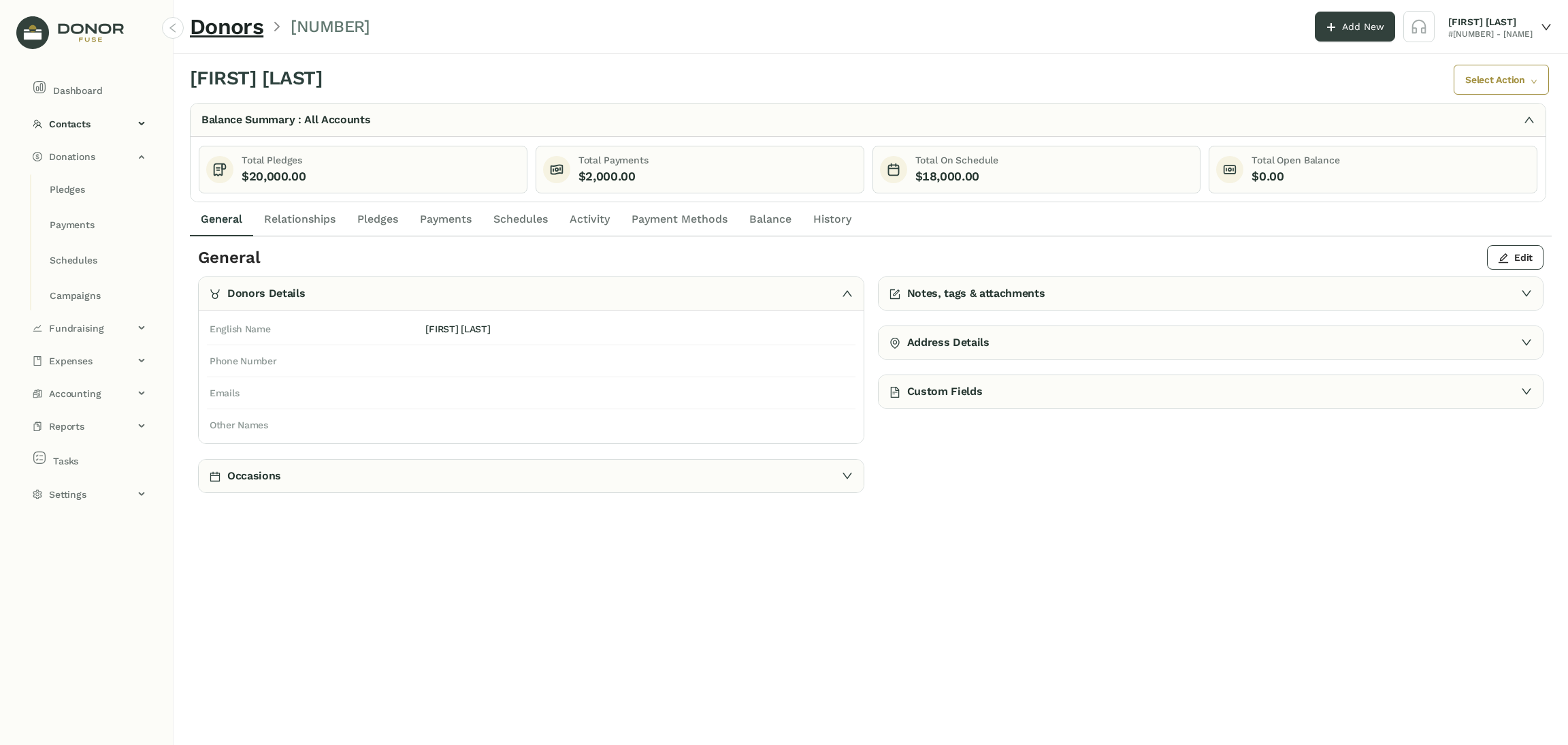 click on "Payments" 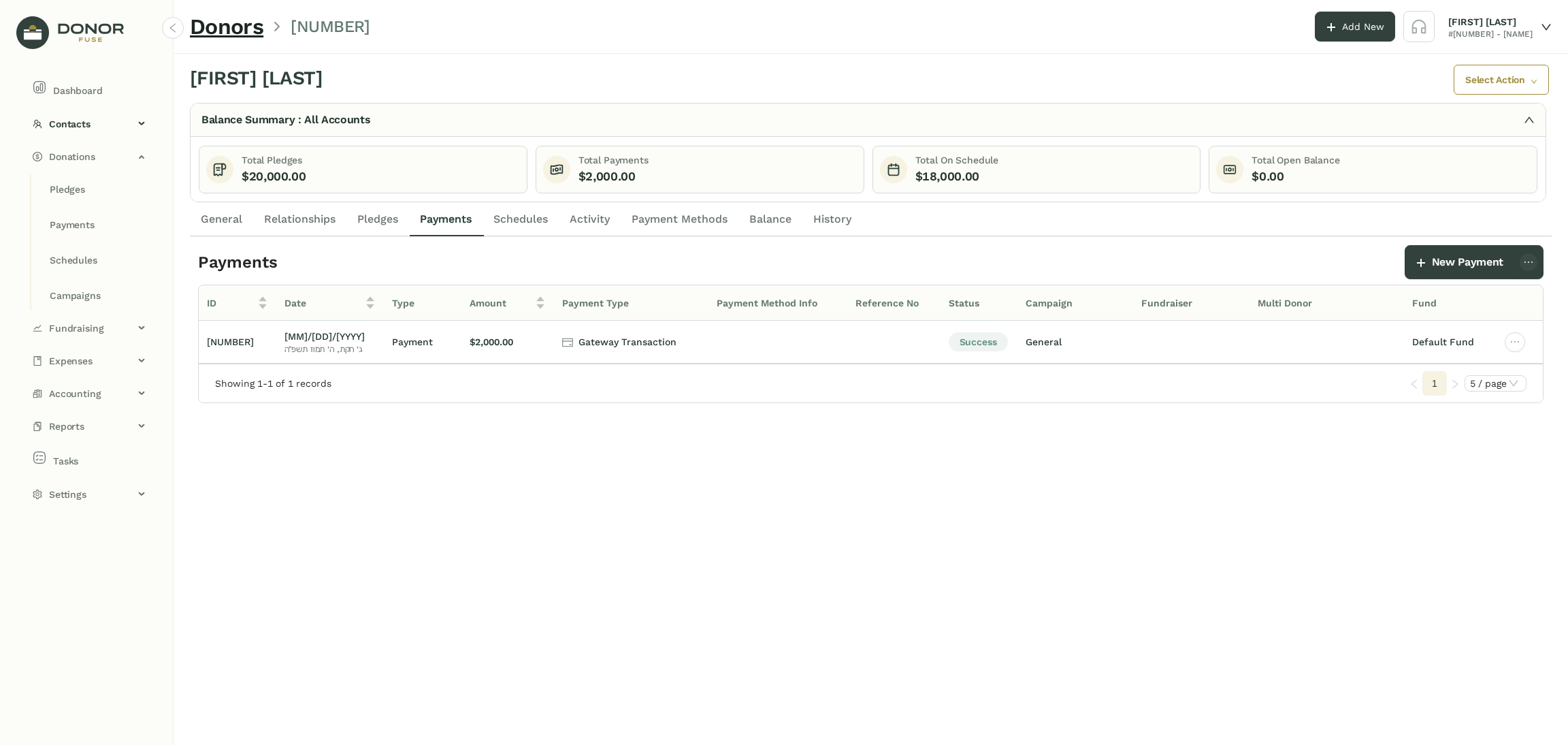 click on "Schedules" 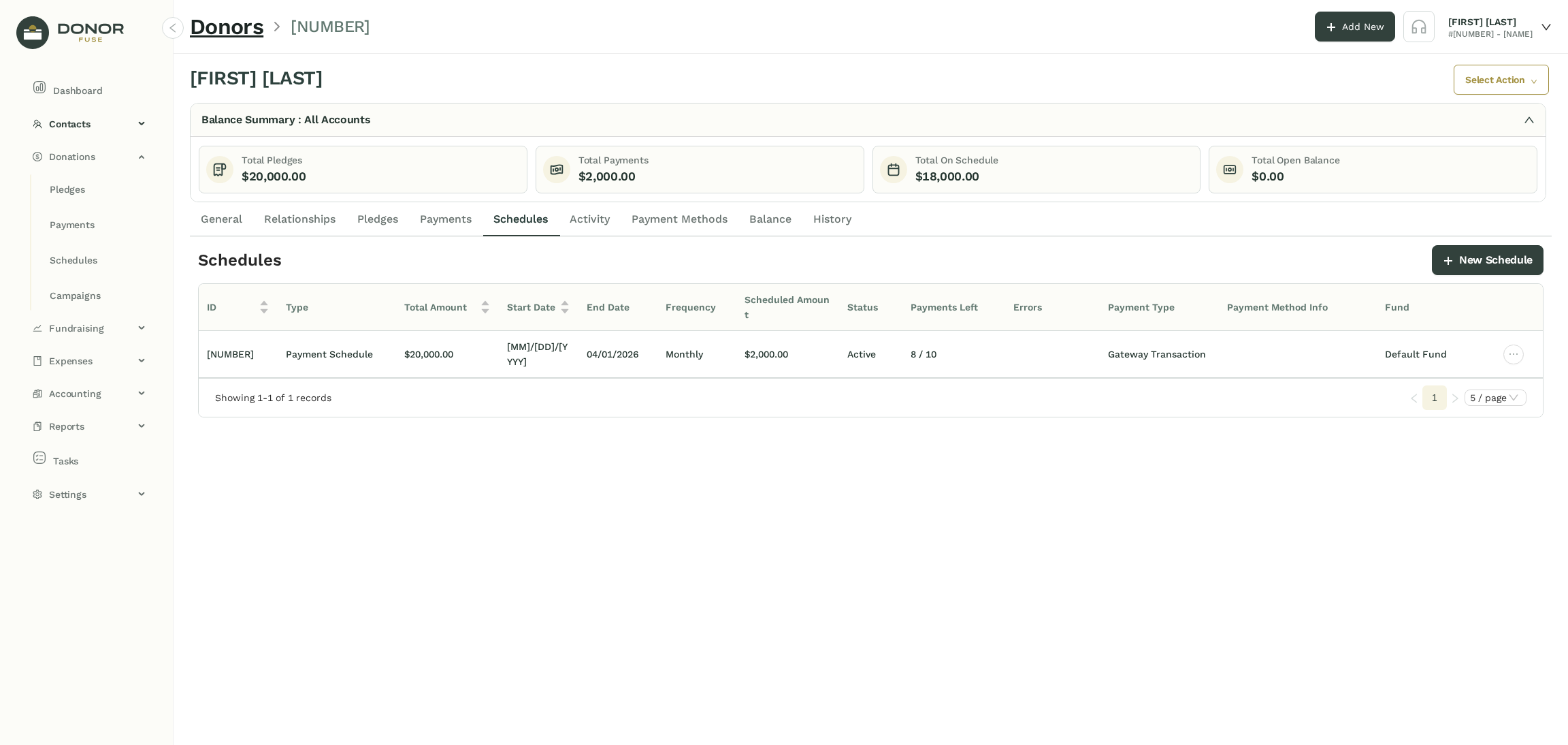 click on "Payment Methods" 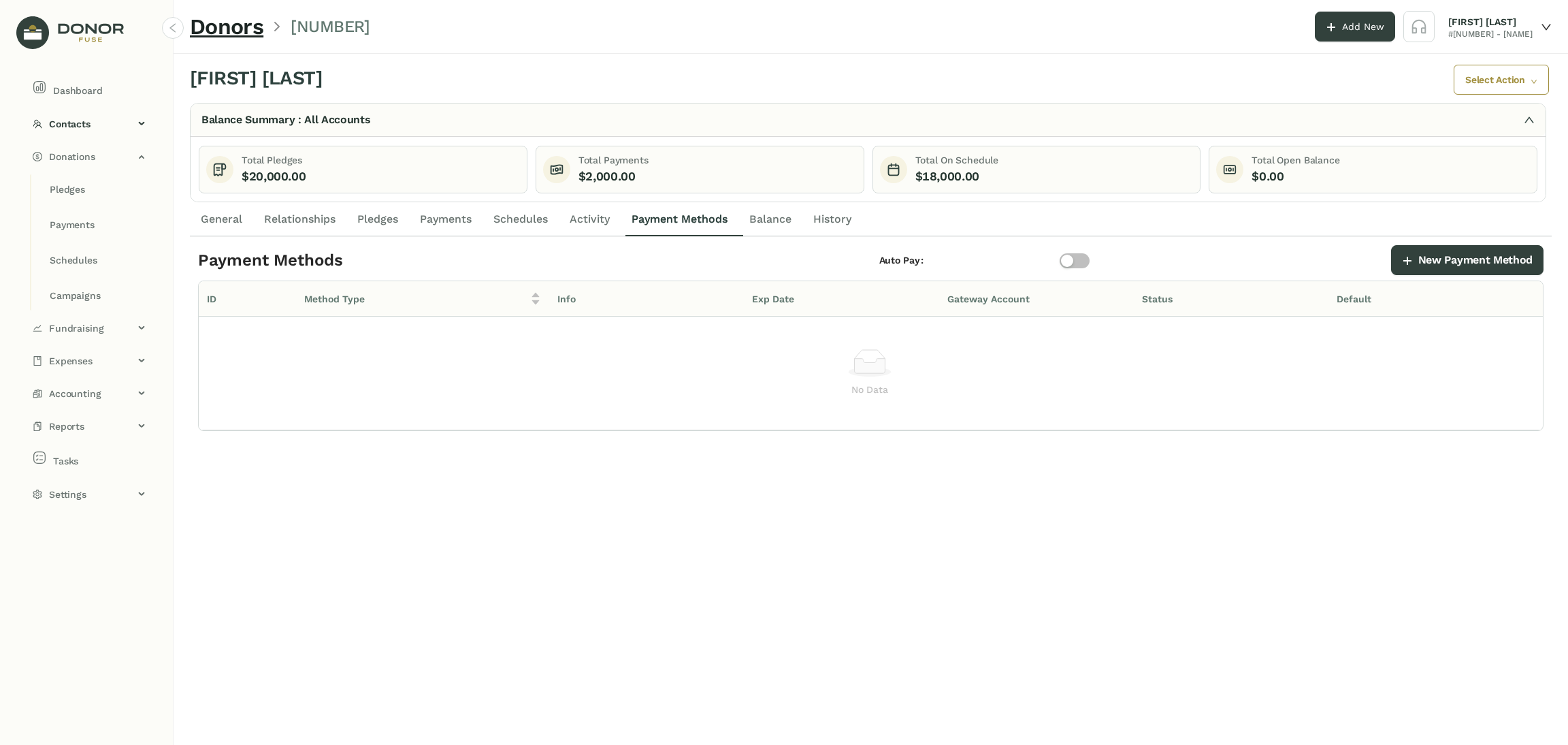 click on "Schedules" 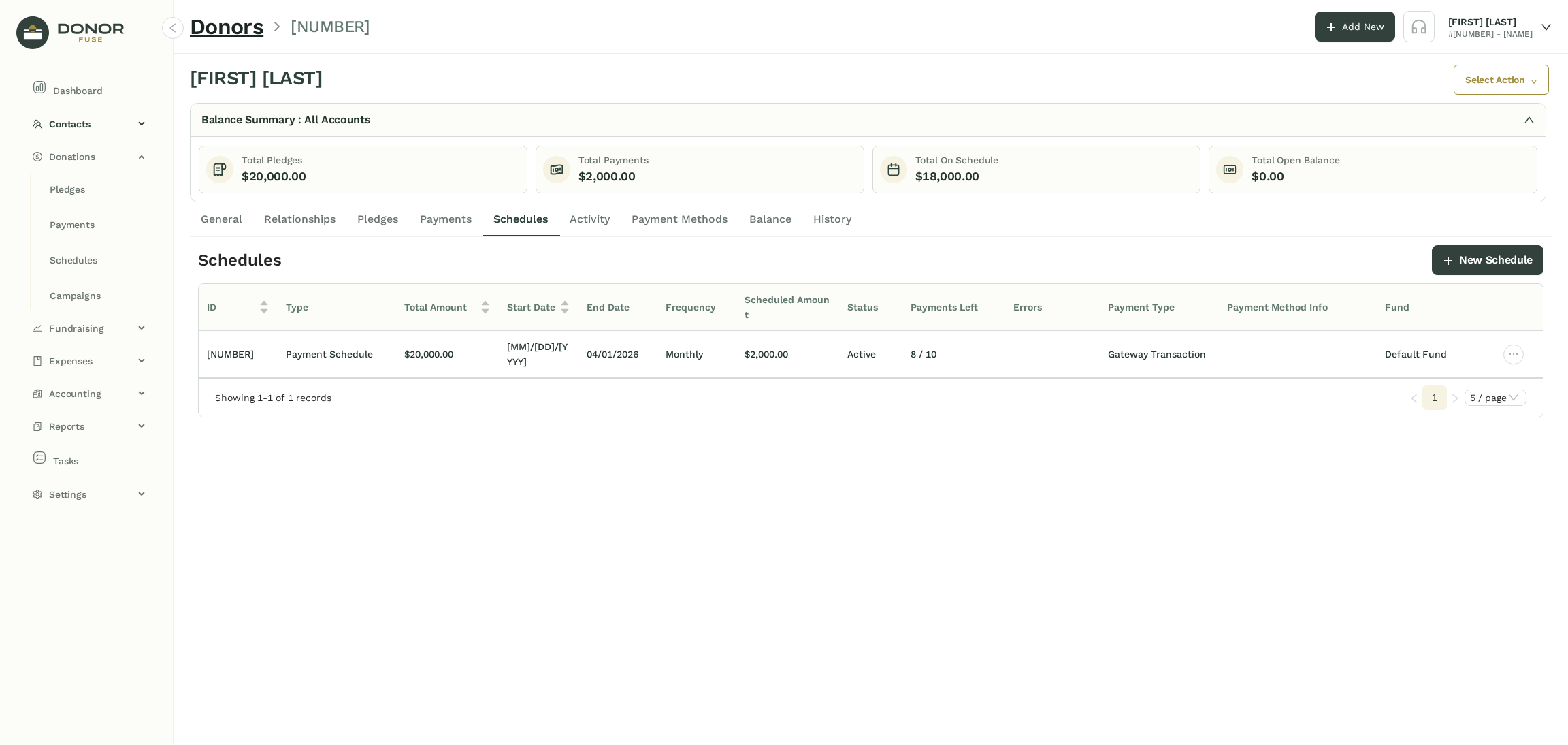 click on "Payments" 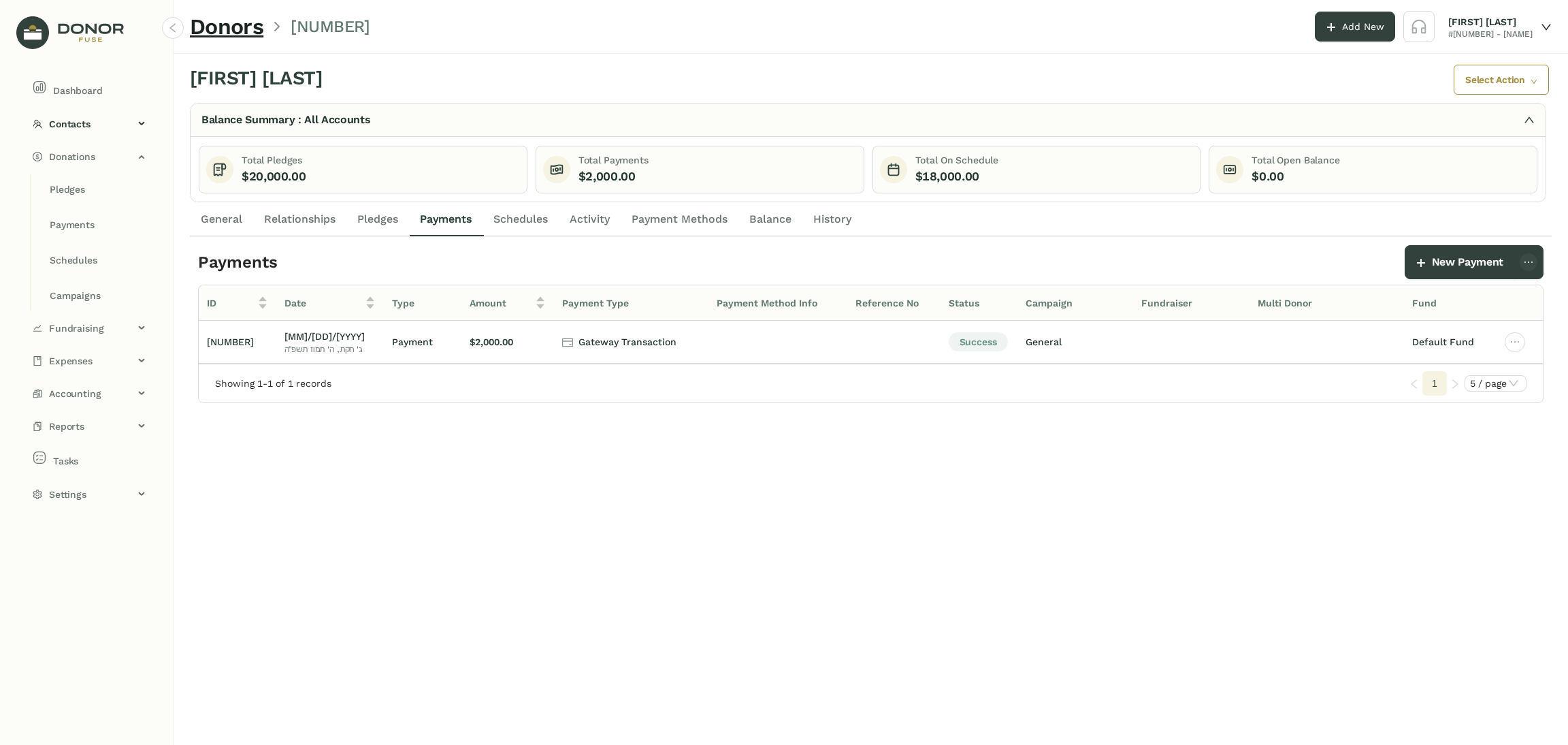 click on "Donors" 